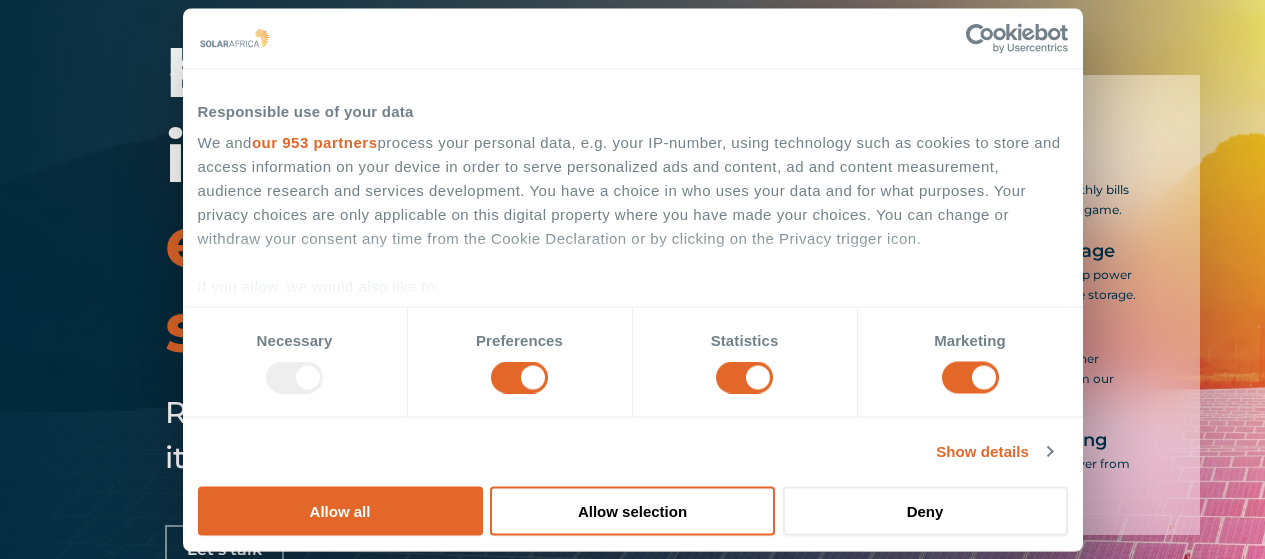 scroll, scrollTop: 0, scrollLeft: 0, axis: both 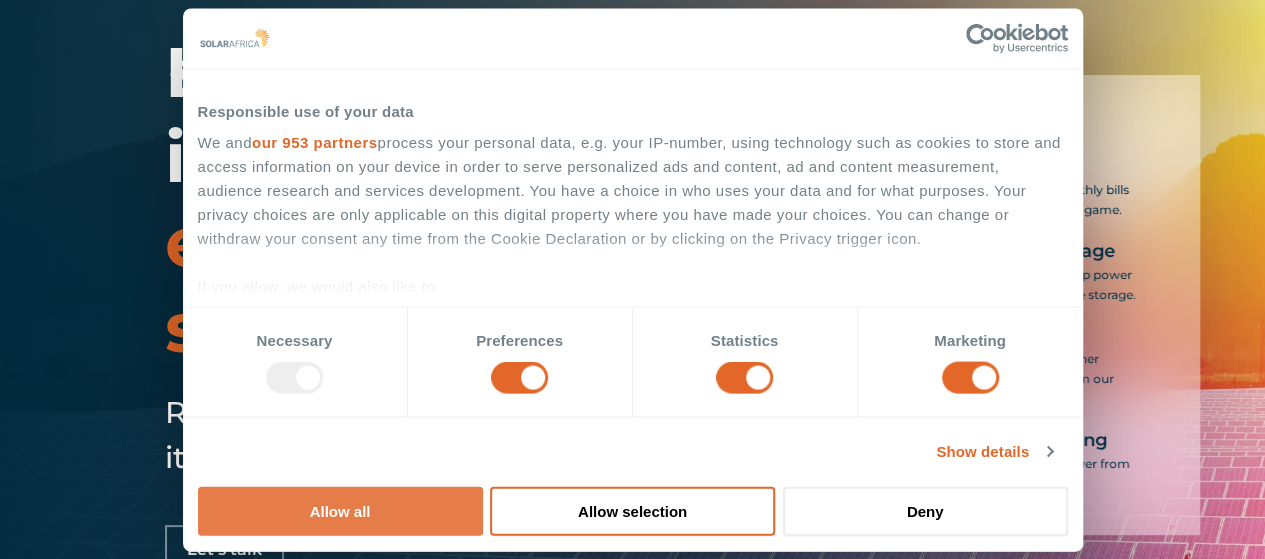 click on "Allow all" at bounding box center (340, 510) 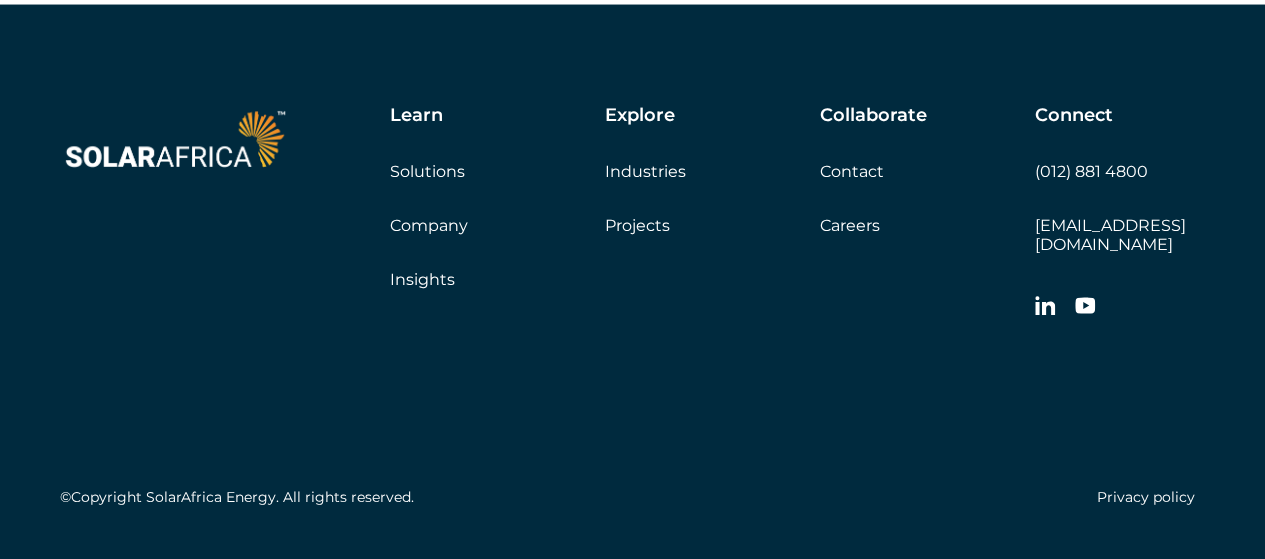 scroll, scrollTop: 5912, scrollLeft: 0, axis: vertical 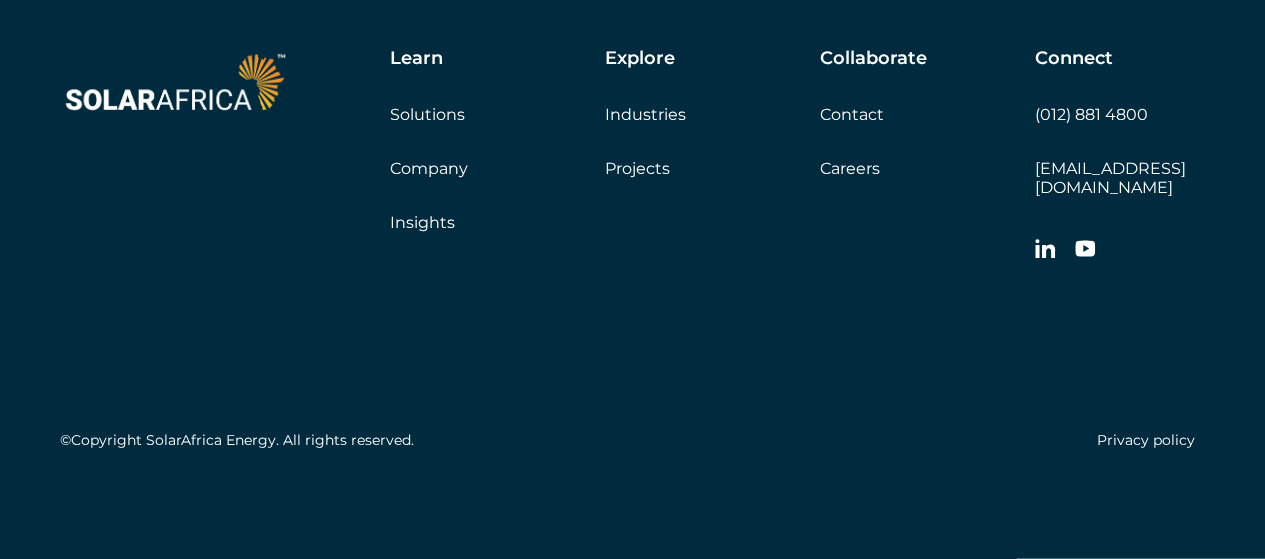 click on "Company" at bounding box center [429, 168] 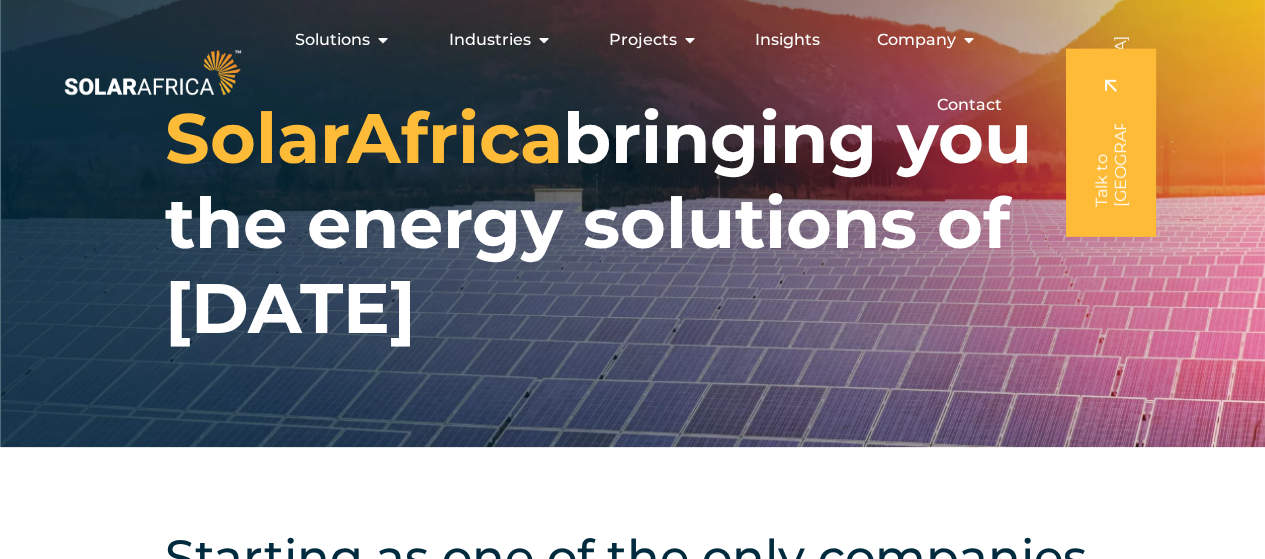 scroll, scrollTop: 400, scrollLeft: 0, axis: vertical 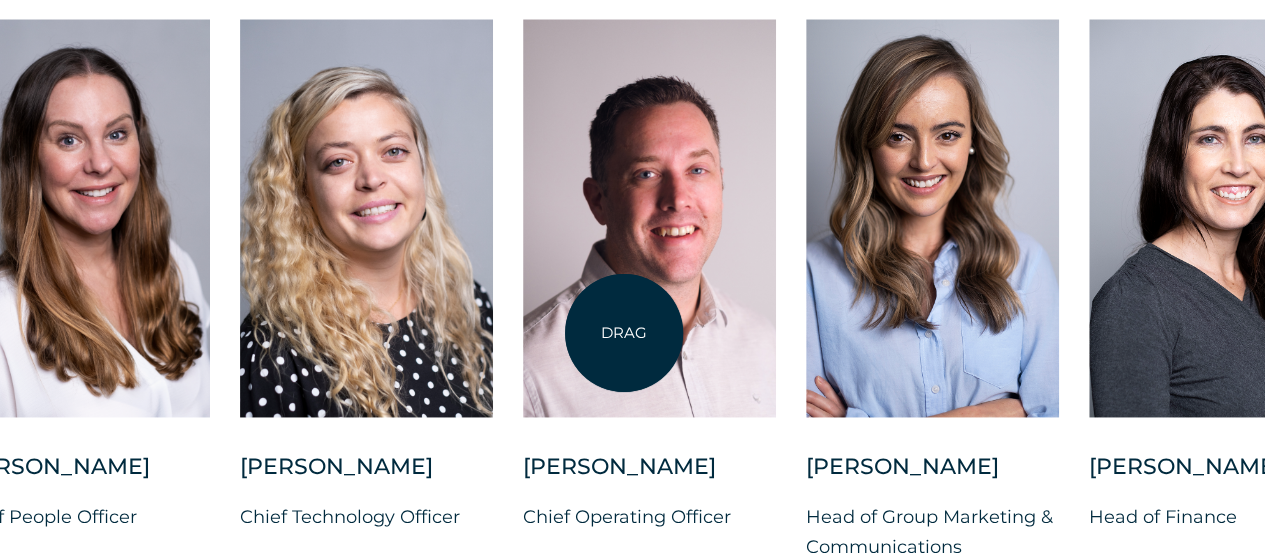 drag, startPoint x: 1030, startPoint y: 367, endPoint x: 602, endPoint y: 329, distance: 429.6836 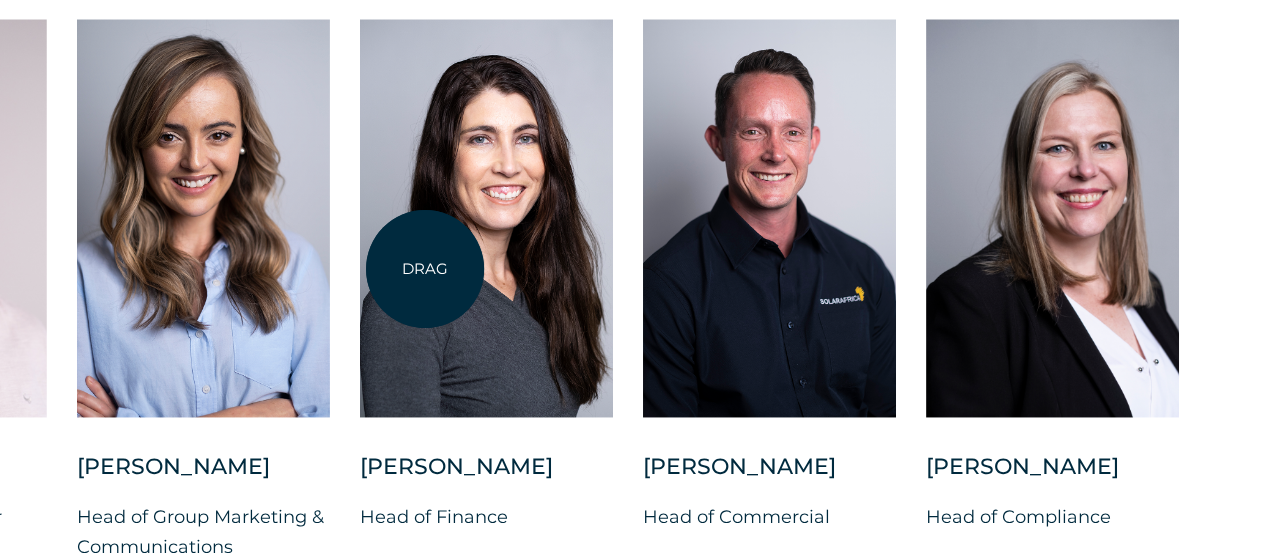 drag, startPoint x: 1010, startPoint y: 307, endPoint x: 425, endPoint y: 269, distance: 586.2329 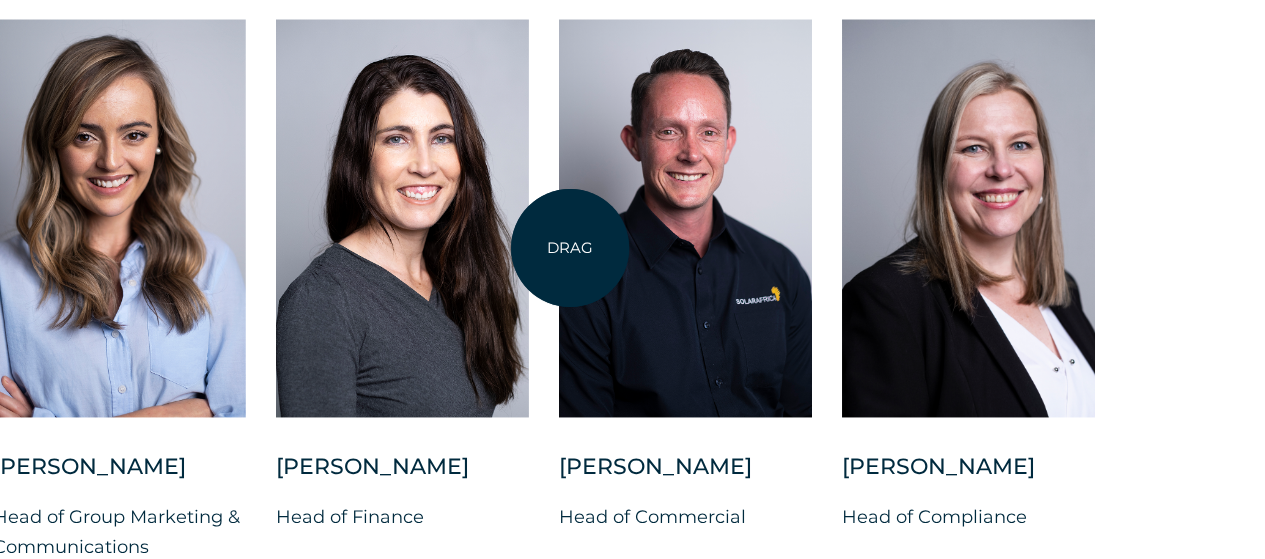 drag, startPoint x: 1006, startPoint y: 265, endPoint x: 569, endPoint y: 248, distance: 437.33054 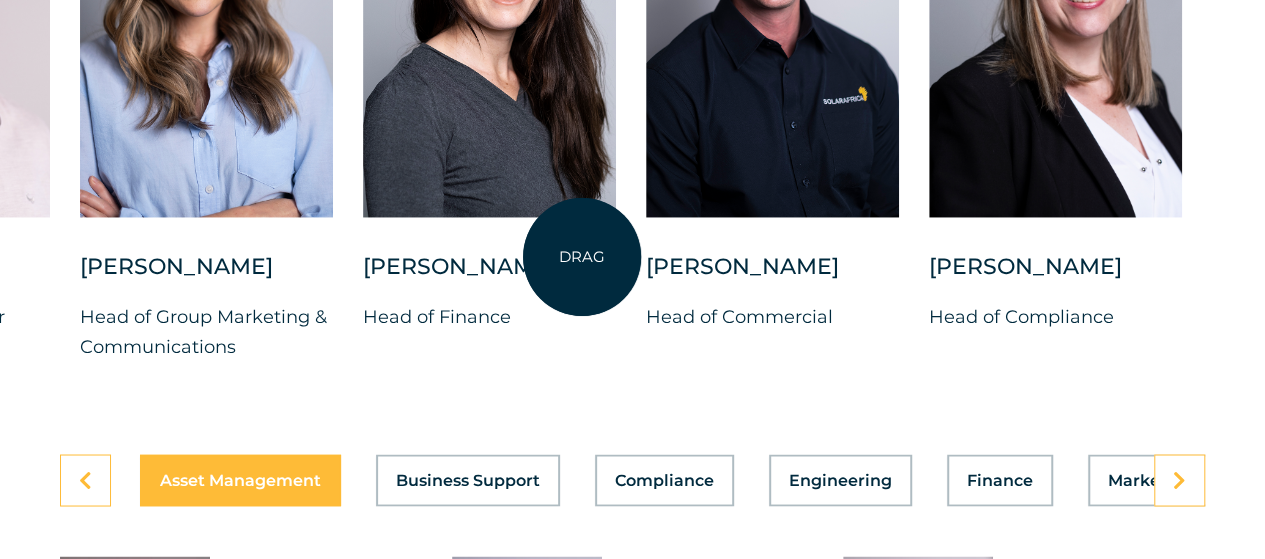 scroll, scrollTop: 5600, scrollLeft: 0, axis: vertical 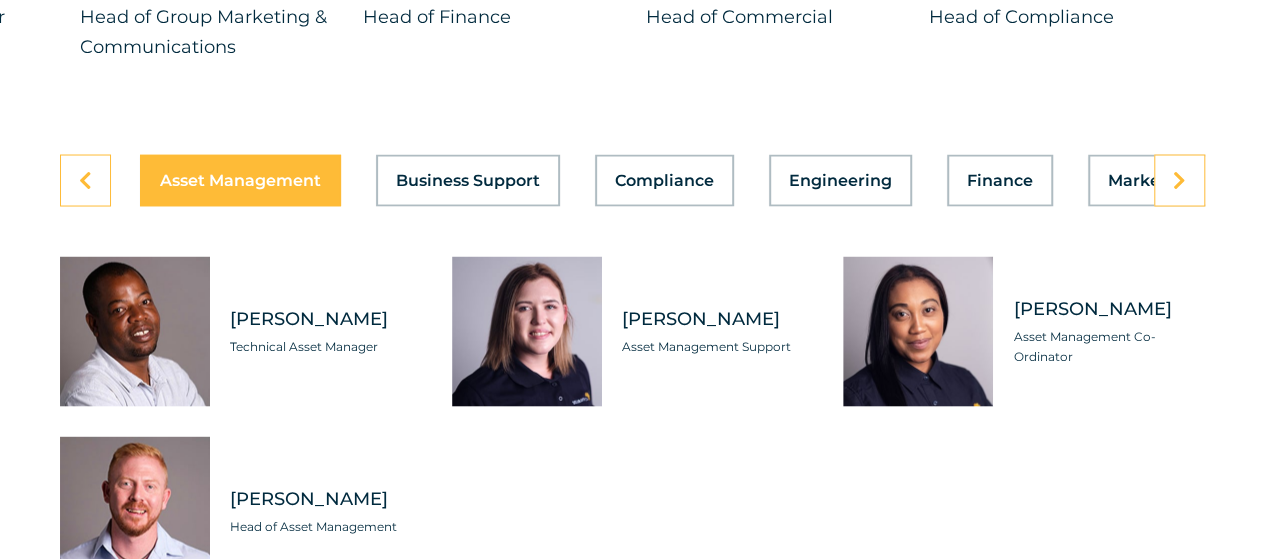 drag, startPoint x: 914, startPoint y: 341, endPoint x: 958, endPoint y: 392, distance: 67.357254 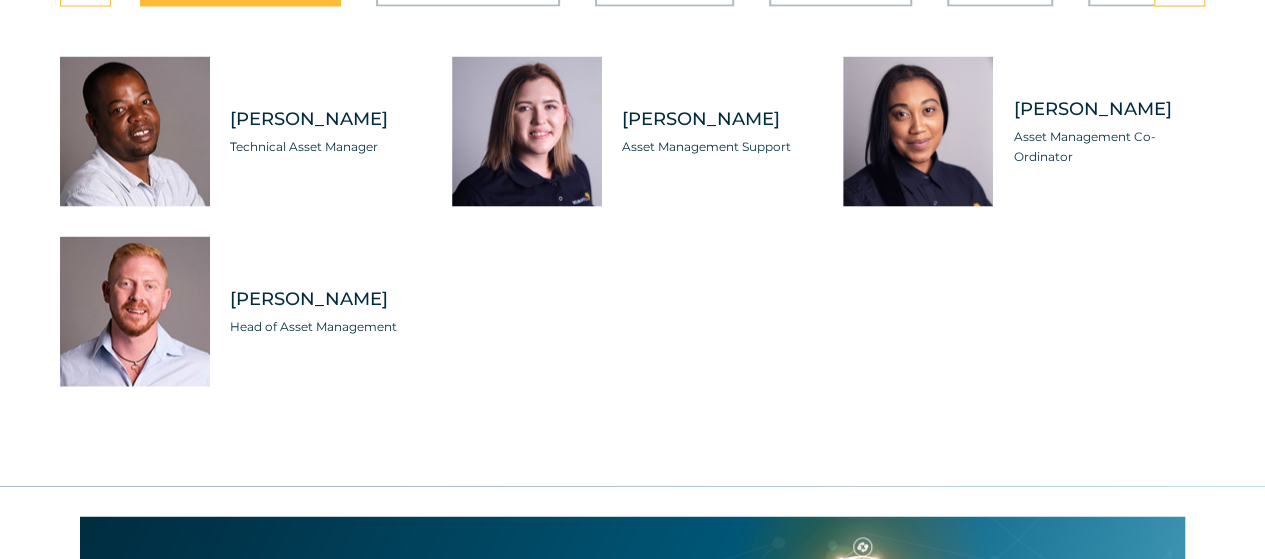 scroll, scrollTop: 5800, scrollLeft: 0, axis: vertical 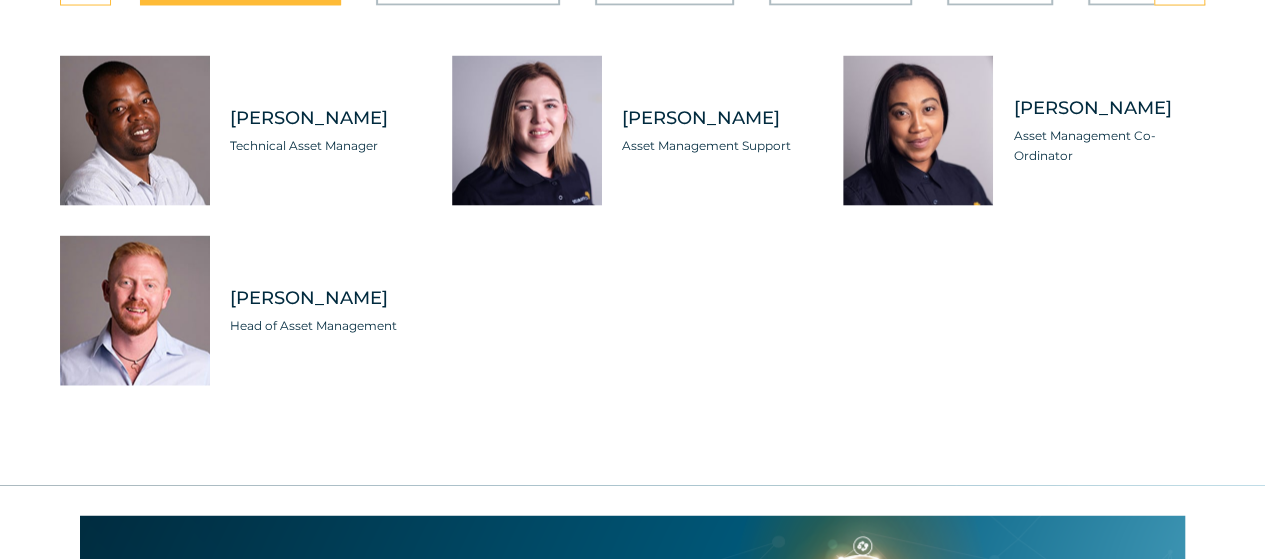 drag, startPoint x: 912, startPoint y: 197, endPoint x: 837, endPoint y: 248, distance: 90.697296 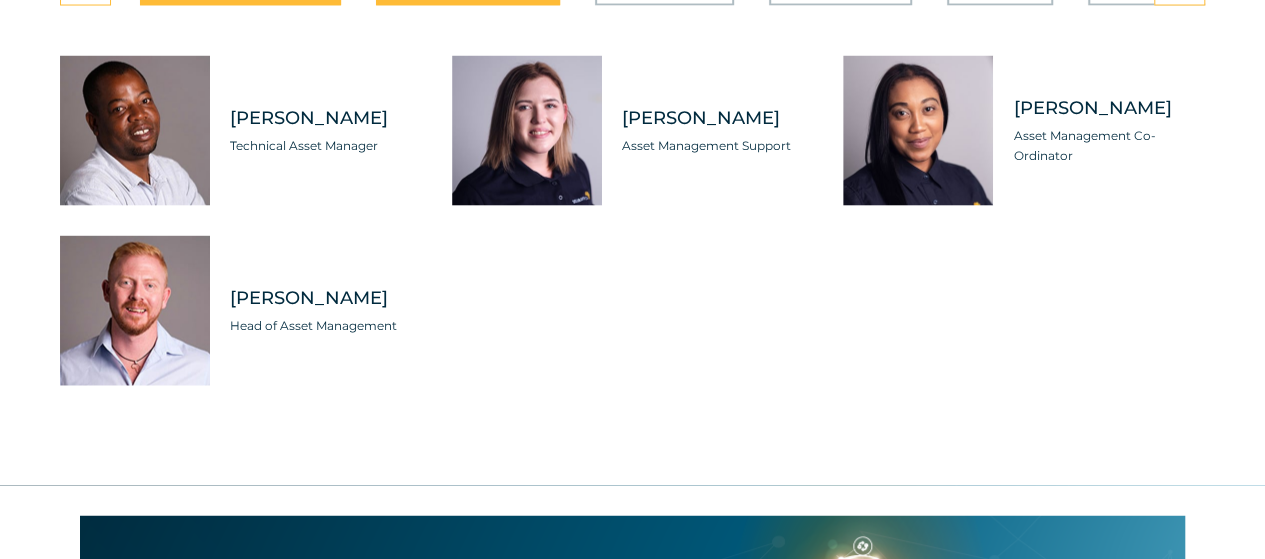 click on "Business Support" at bounding box center [468, -20] 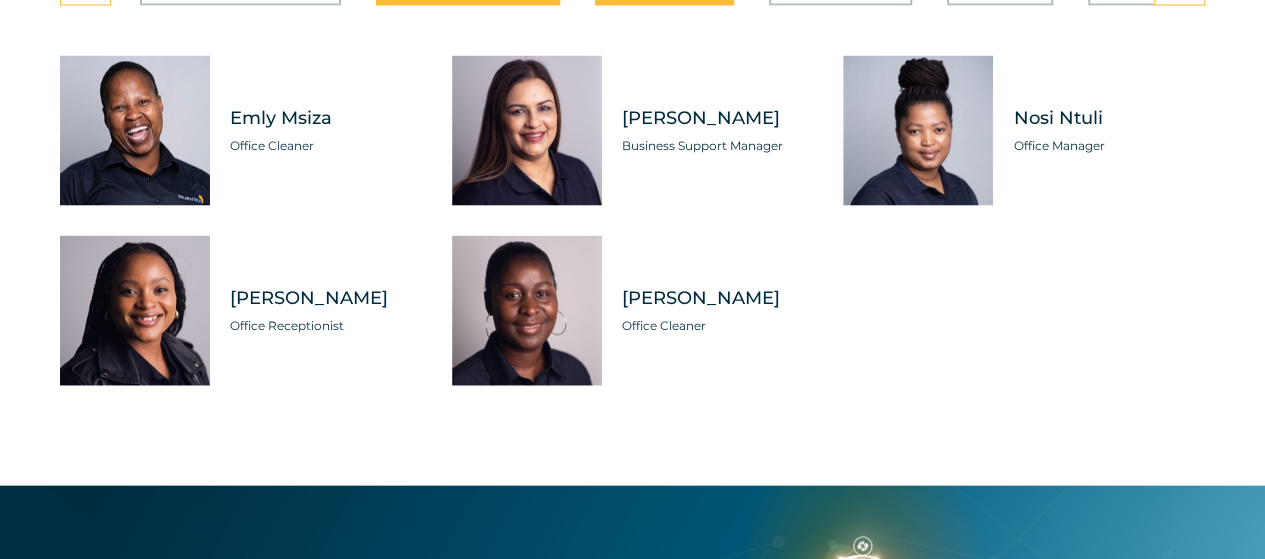 click on "Compliance" at bounding box center [664, -20] 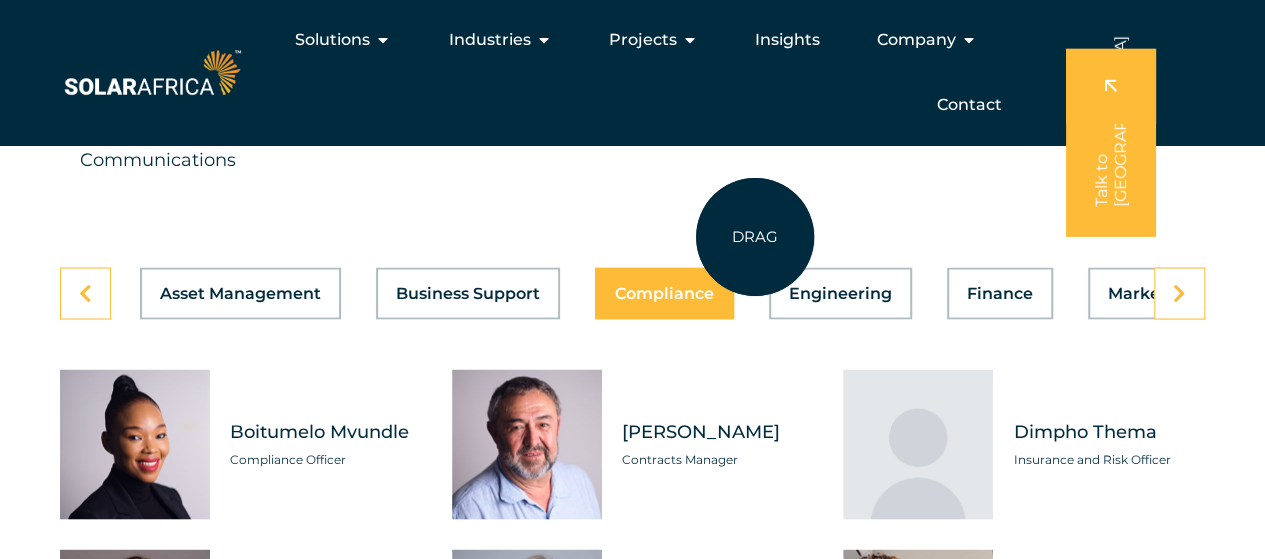 scroll, scrollTop: 5300, scrollLeft: 0, axis: vertical 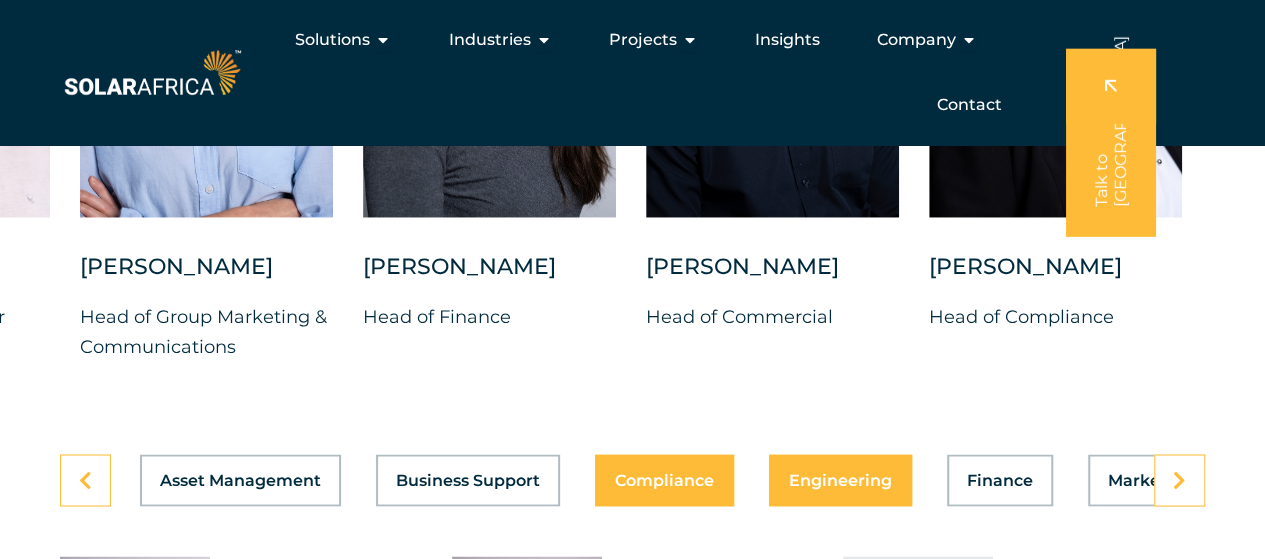 click on "Engineering" at bounding box center (840, 480) 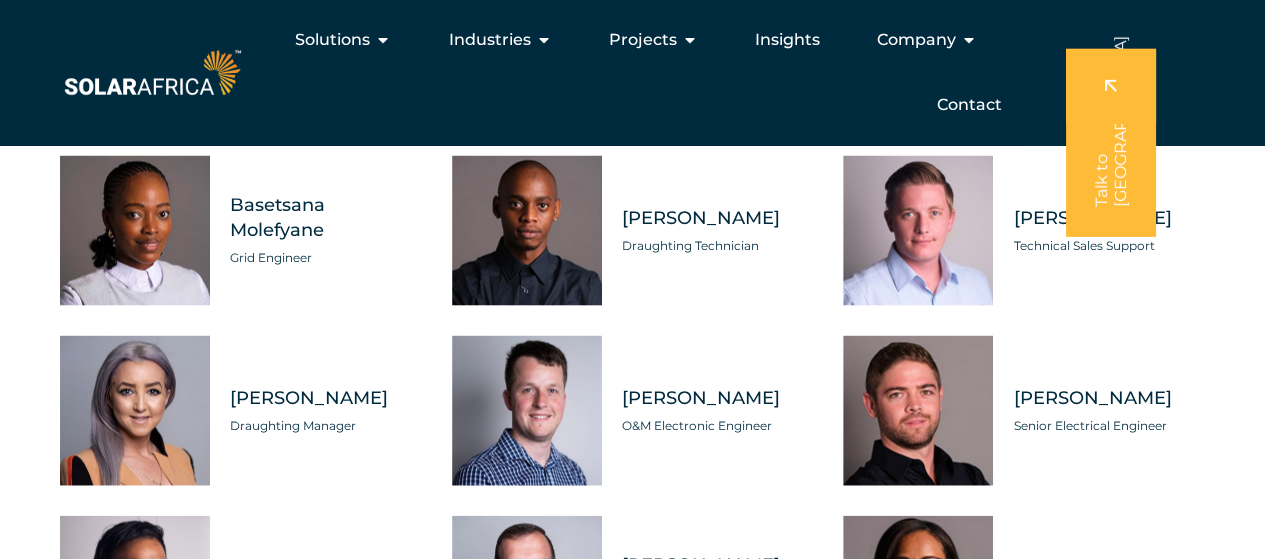 scroll, scrollTop: 5300, scrollLeft: 0, axis: vertical 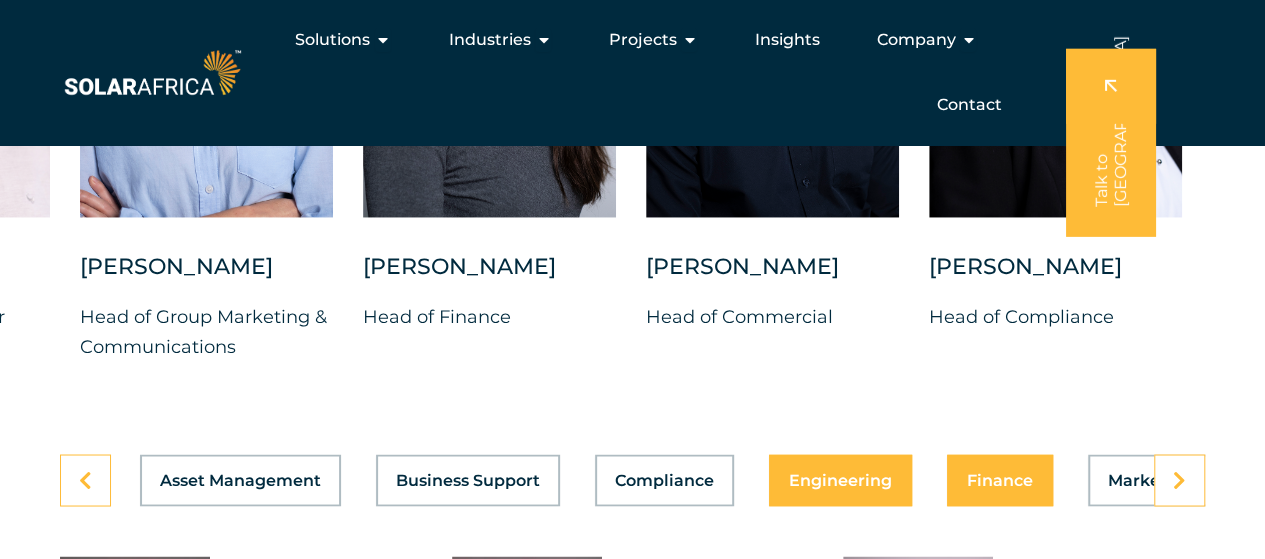 click on "Finance" at bounding box center (1000, 480) 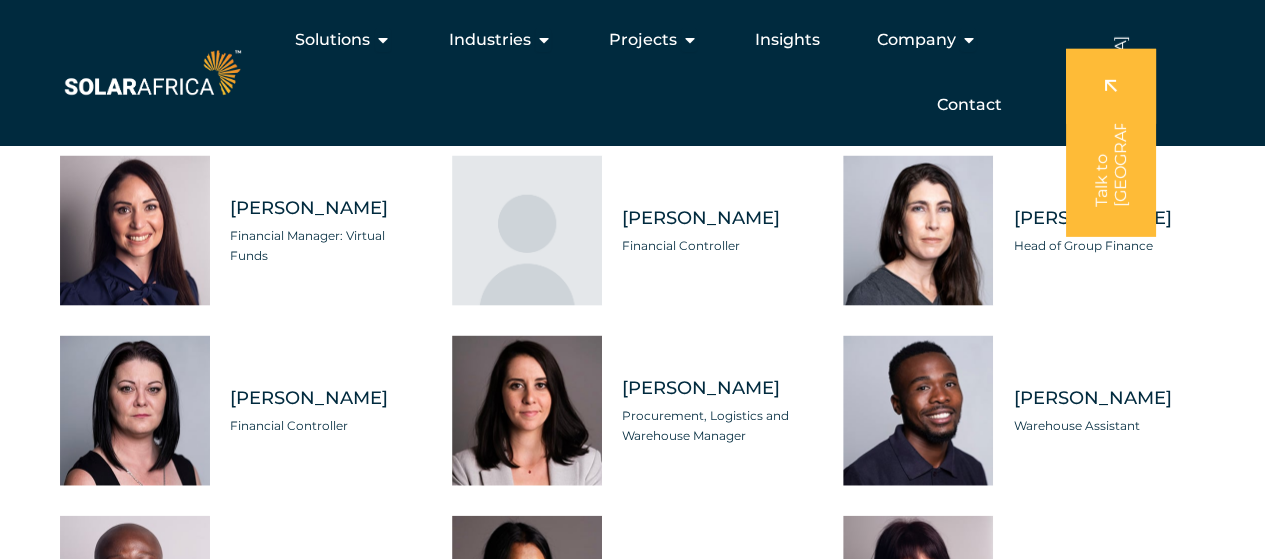 scroll, scrollTop: 5400, scrollLeft: 0, axis: vertical 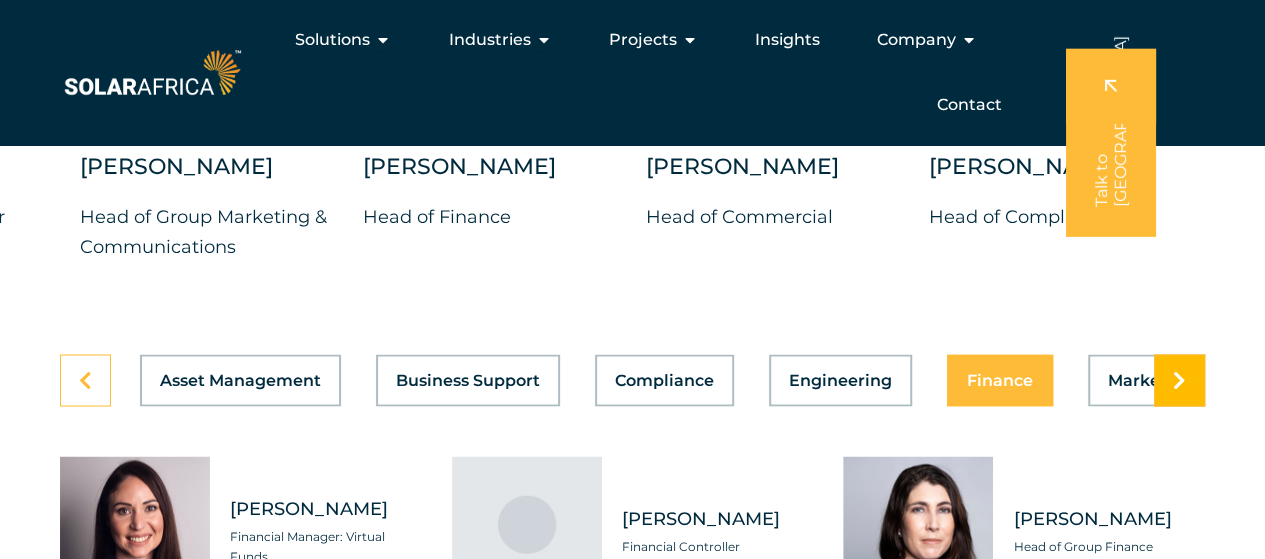 click at bounding box center [1179, 380] 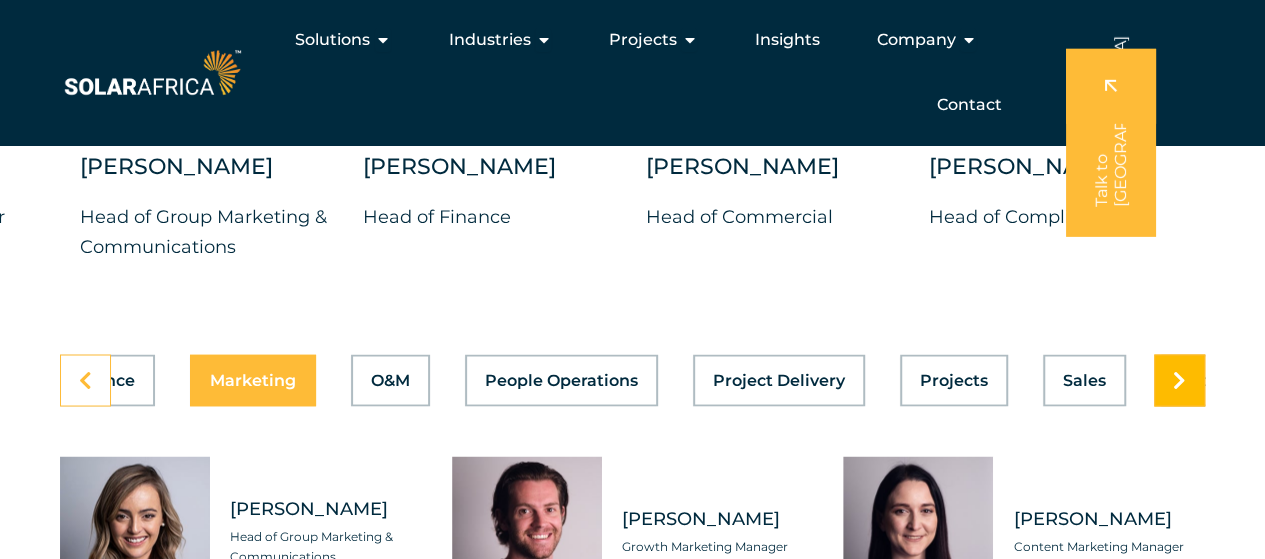 scroll, scrollTop: 0, scrollLeft: 1065, axis: horizontal 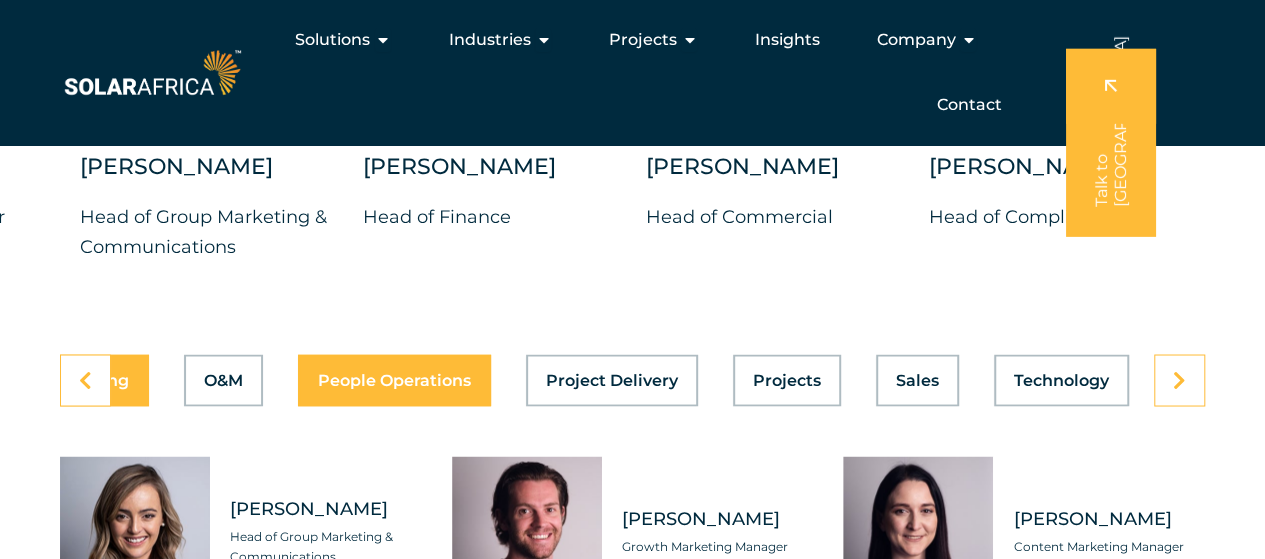 click on "Asset Management
Business Support
Compliance
Engineering
Finance
Marketing
O&M
People Operations
Project Delivery
Projects
Sales
Technology" at bounding box center (632, 380) 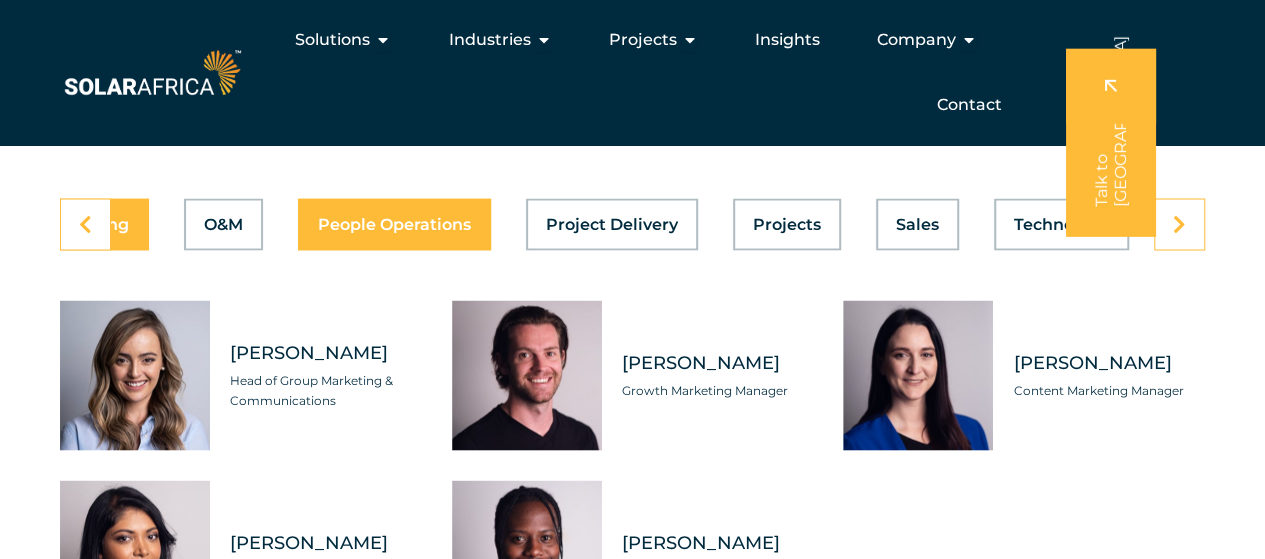 scroll, scrollTop: 5600, scrollLeft: 0, axis: vertical 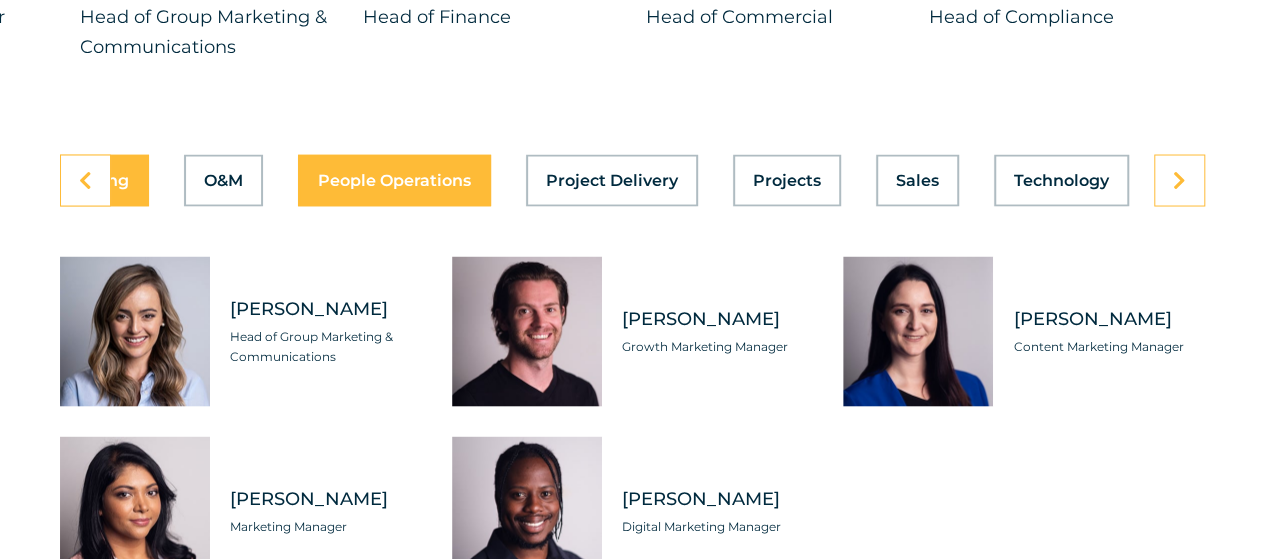 click on "Asset Management
Business Support
Compliance
Engineering
Finance
Marketing
O&M
People Operations
Project Delivery
Projects
Sales
Technology" at bounding box center [632, 180] 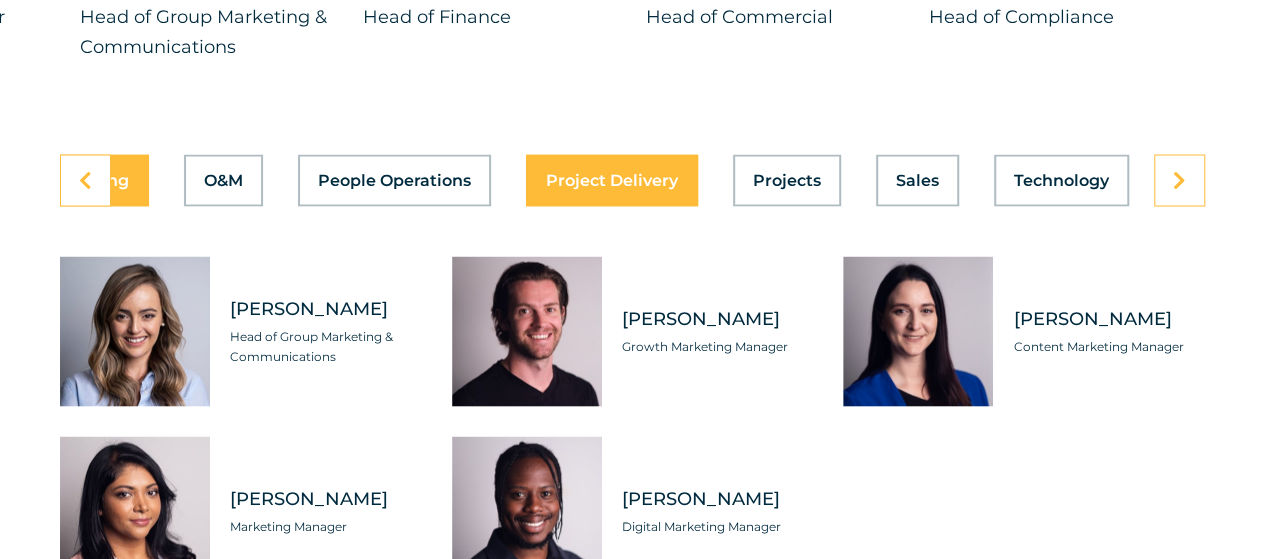 click on "Project Delivery" at bounding box center [612, 180] 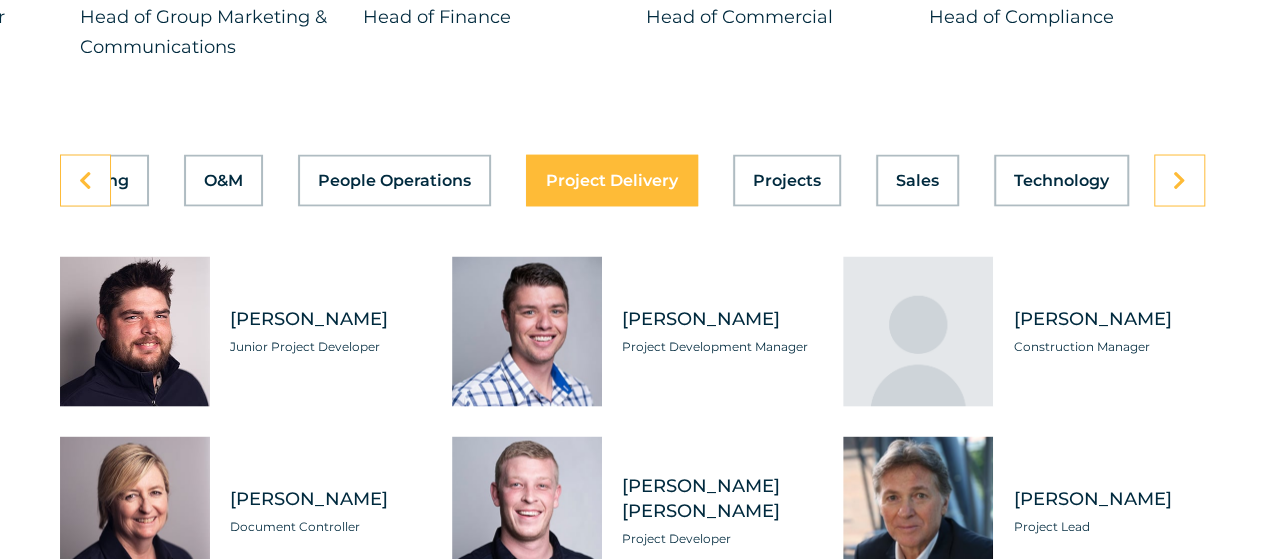 scroll, scrollTop: 0, scrollLeft: 1065, axis: horizontal 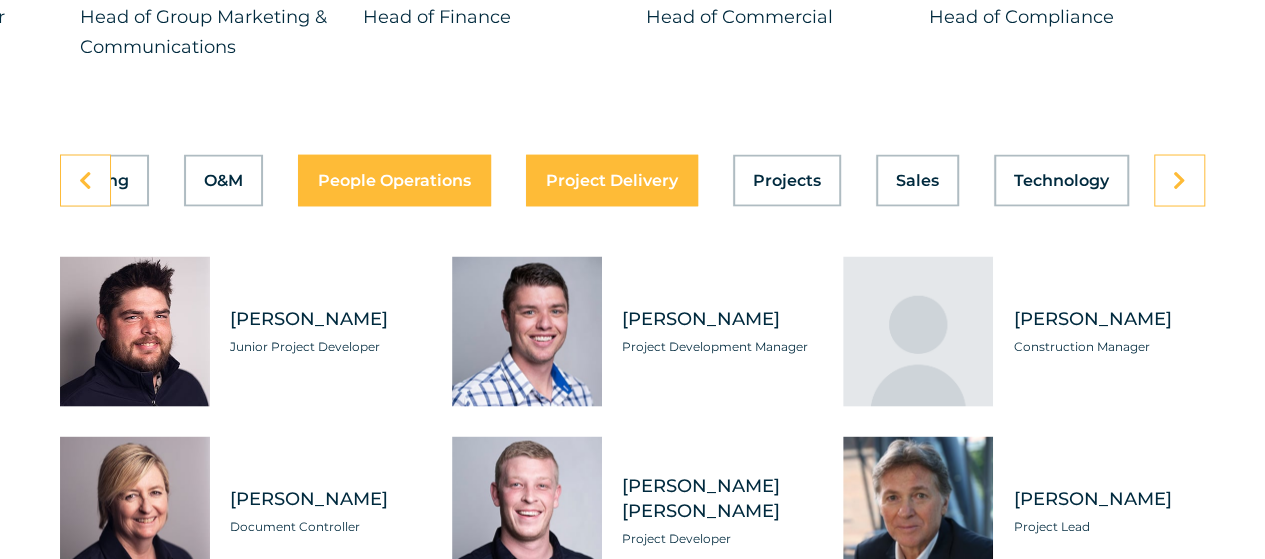 click on "People Operations" at bounding box center (394, 180) 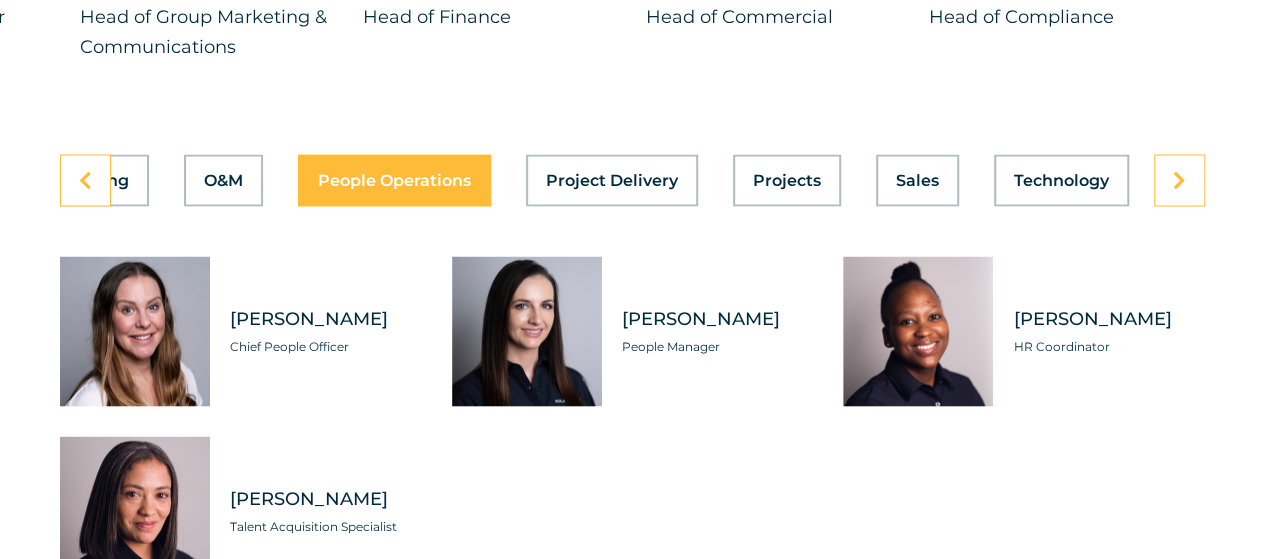 scroll, scrollTop: 0, scrollLeft: 1065, axis: horizontal 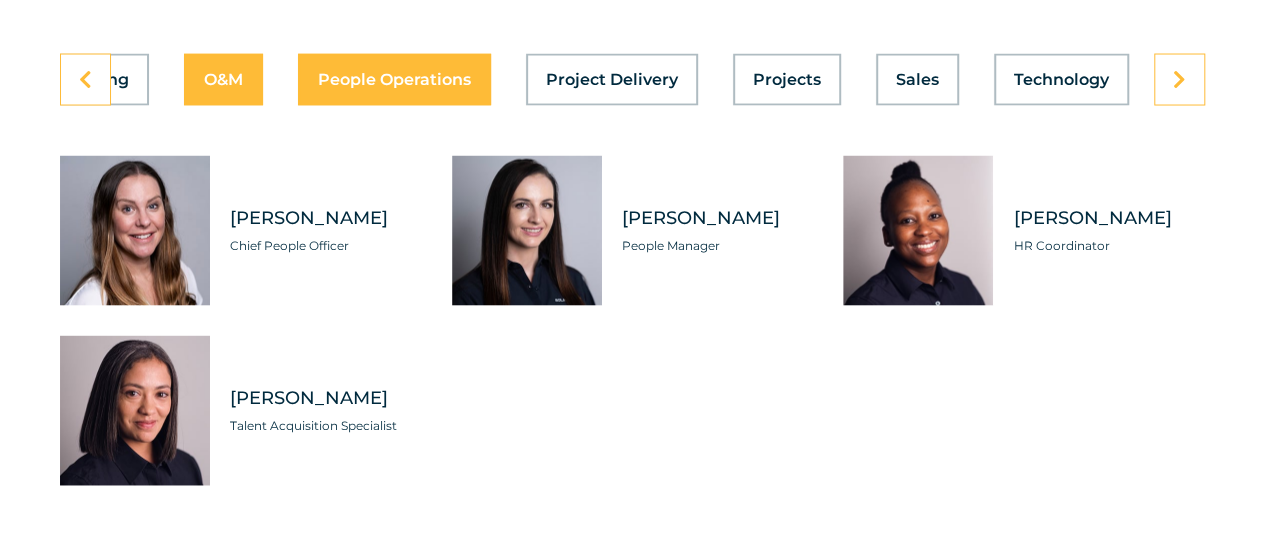 click on "O&M" at bounding box center [223, 80] 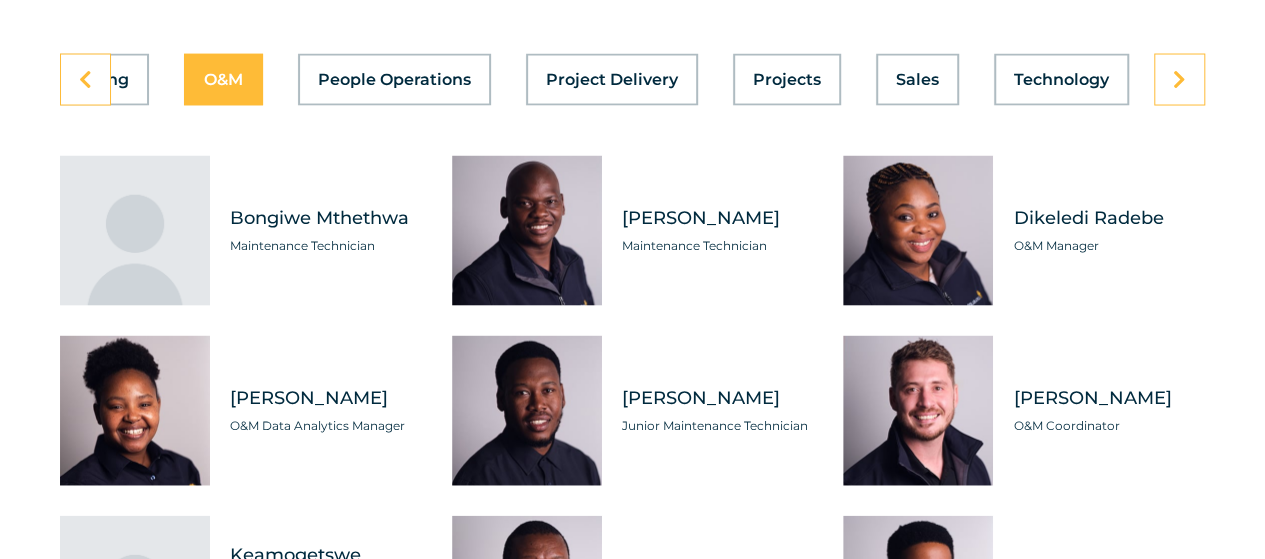 scroll, scrollTop: 0, scrollLeft: 1065, axis: horizontal 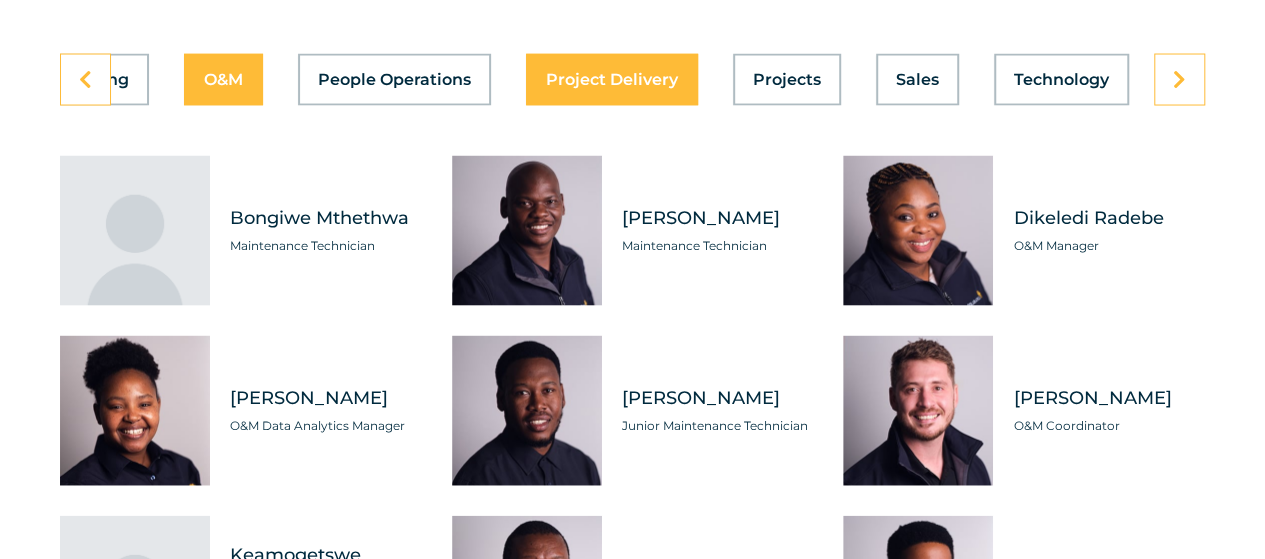 click on "Project Delivery" at bounding box center (612, 80) 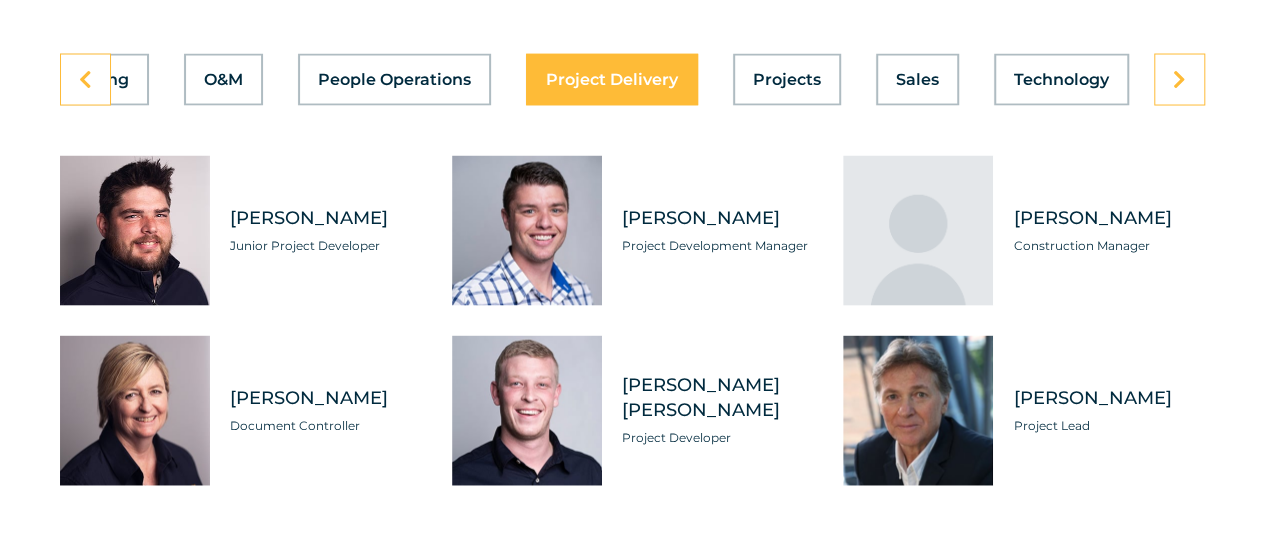 scroll, scrollTop: 0, scrollLeft: 1065, axis: horizontal 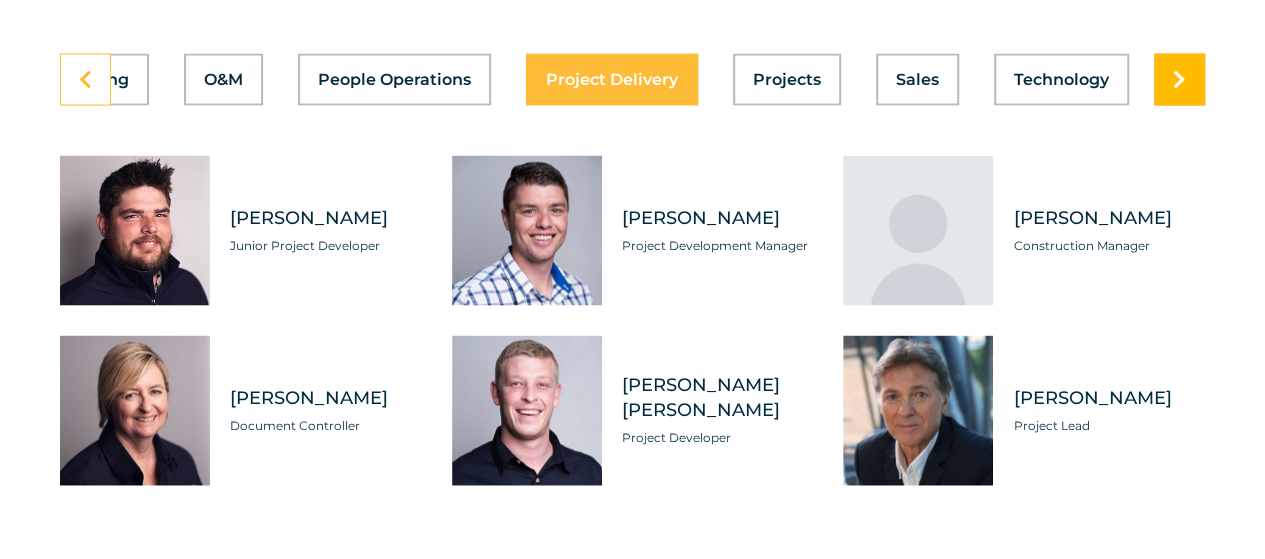 click at bounding box center (1179, 80) 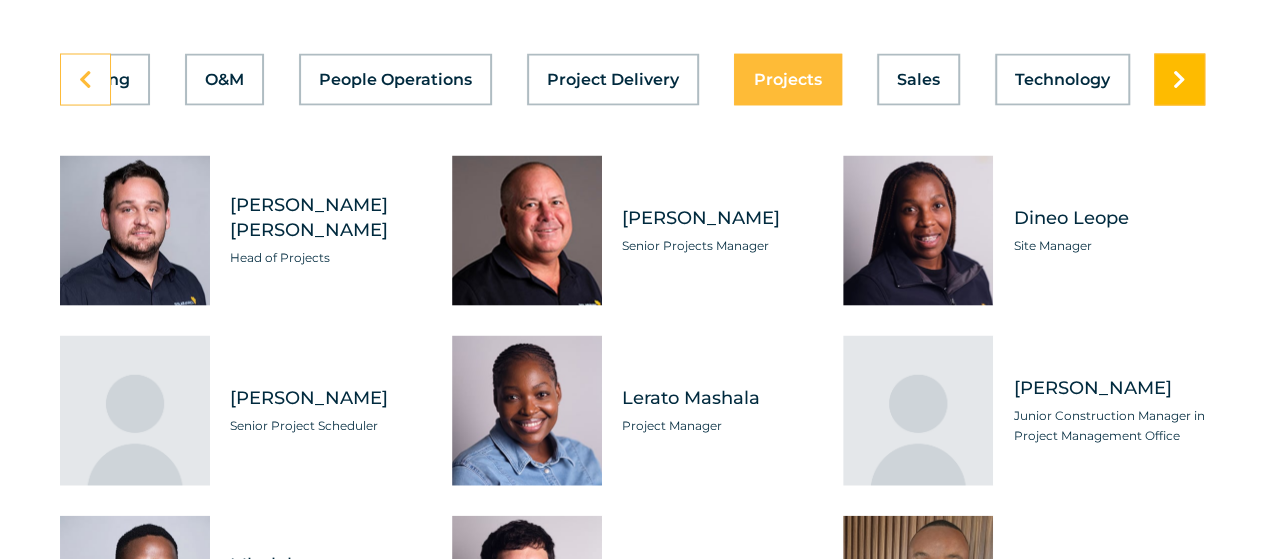 scroll, scrollTop: 0, scrollLeft: 1065, axis: horizontal 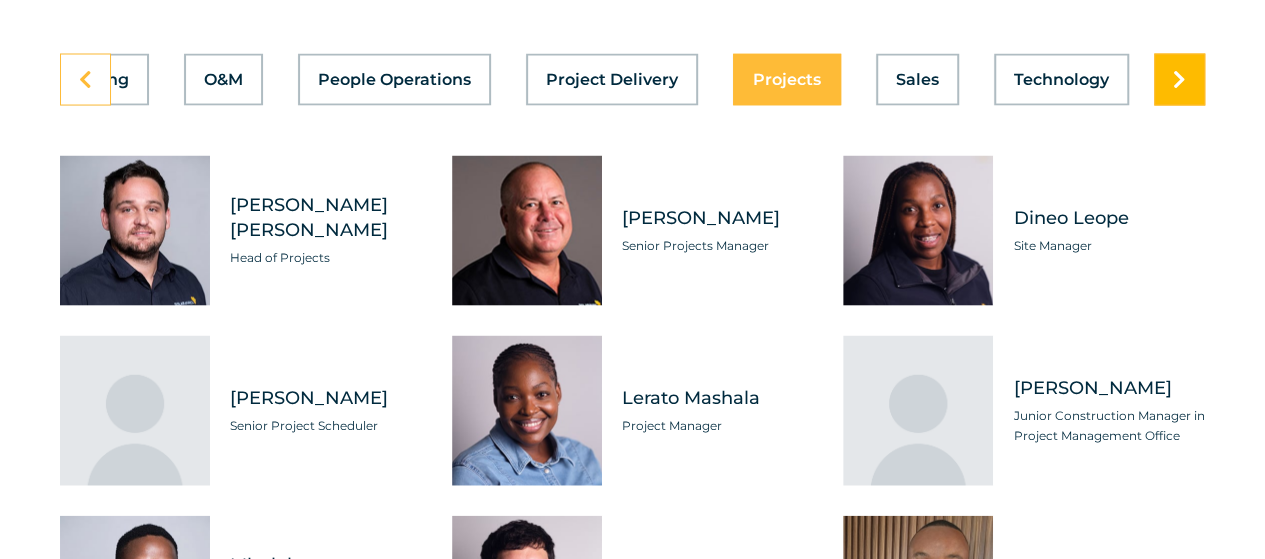 click at bounding box center (1179, 80) 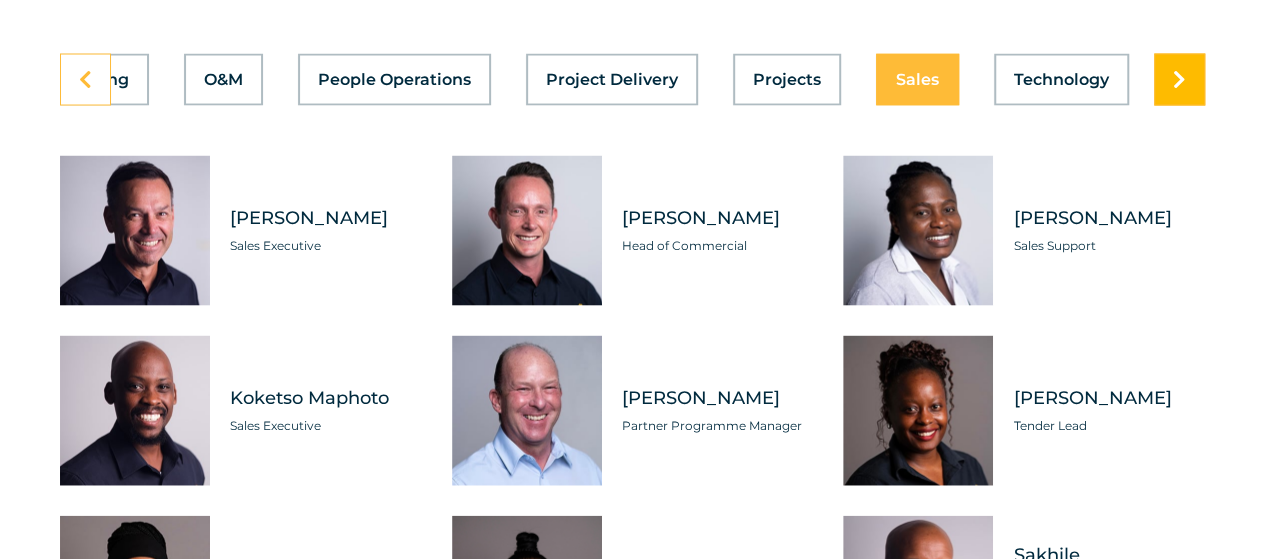 click at bounding box center [1179, 80] 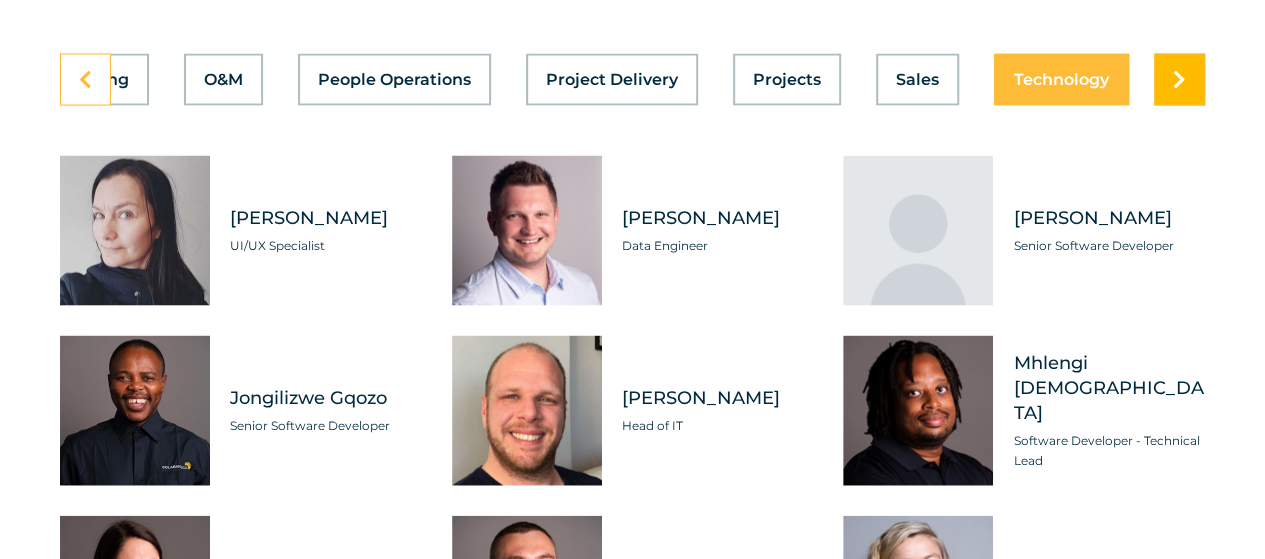 scroll, scrollTop: 0, scrollLeft: 1065, axis: horizontal 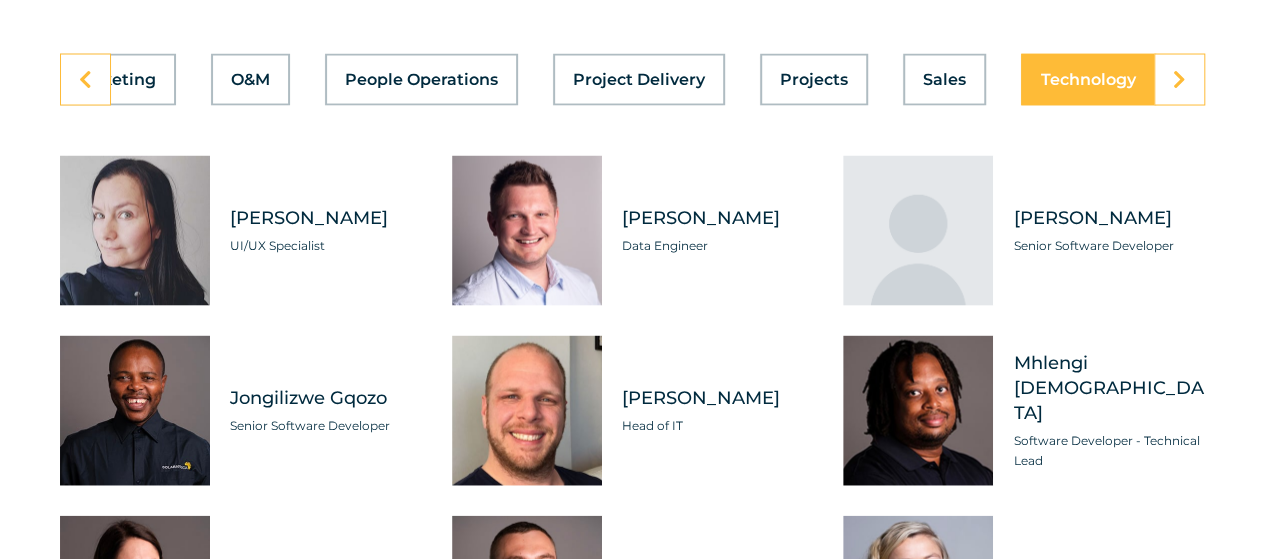 drag, startPoint x: 216, startPoint y: 125, endPoint x: 766, endPoint y: 123, distance: 550.00366 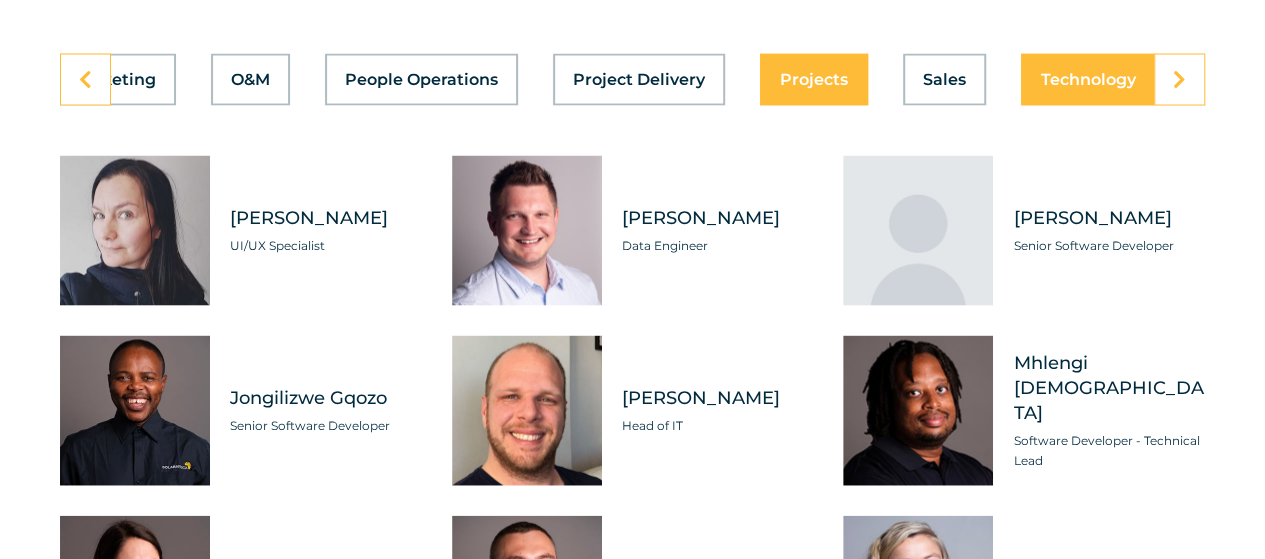 scroll, scrollTop: 0, scrollLeft: 1035, axis: horizontal 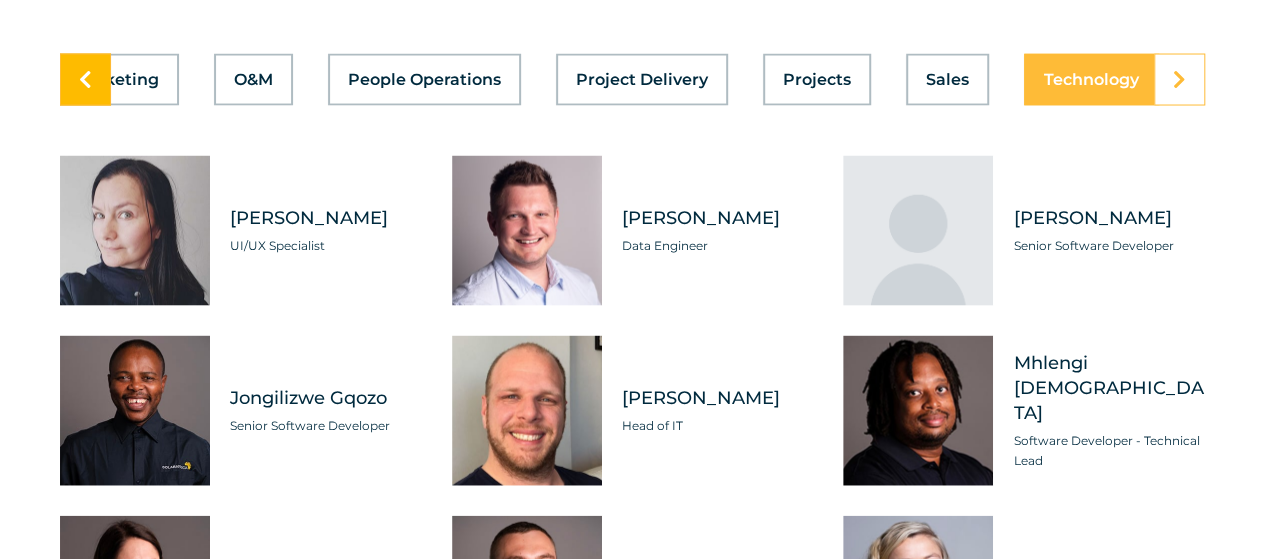 click at bounding box center (85, 80) 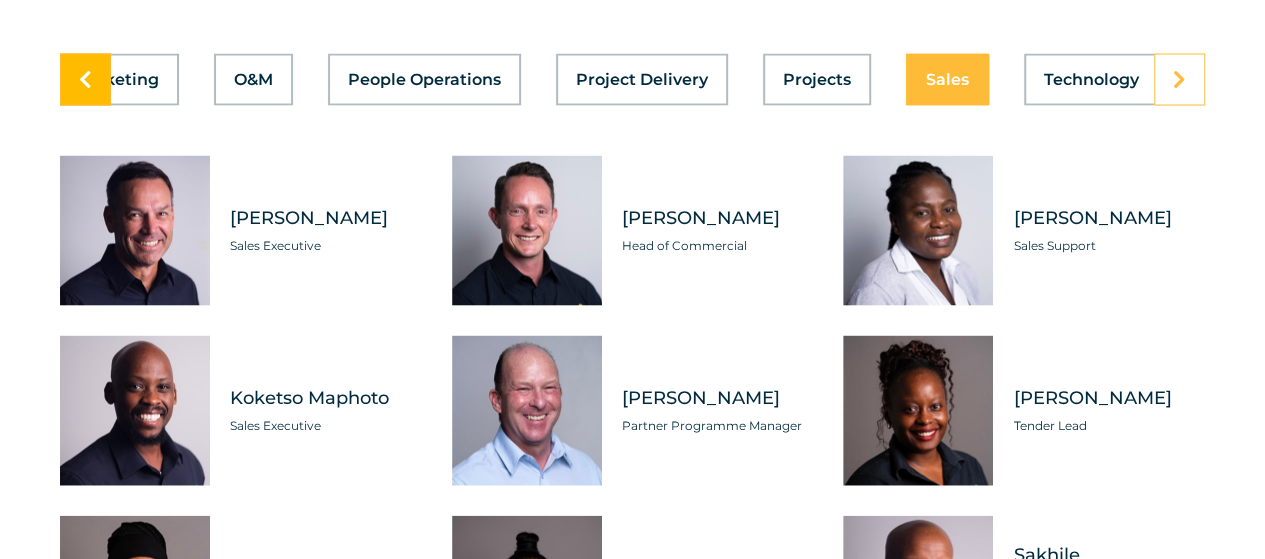 click at bounding box center [85, 80] 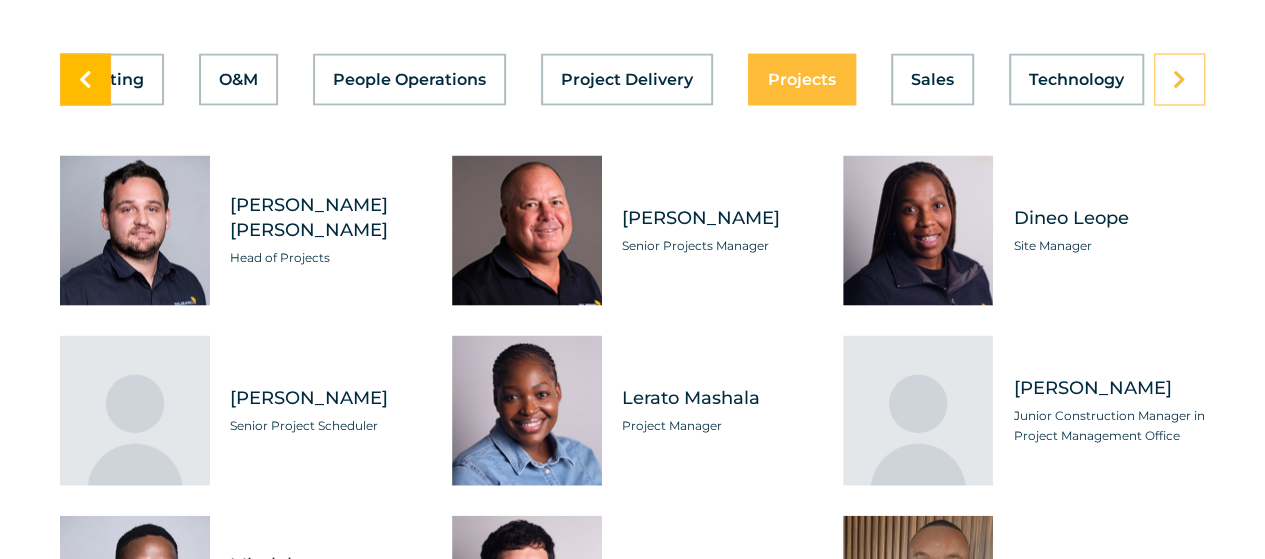 click at bounding box center (85, 80) 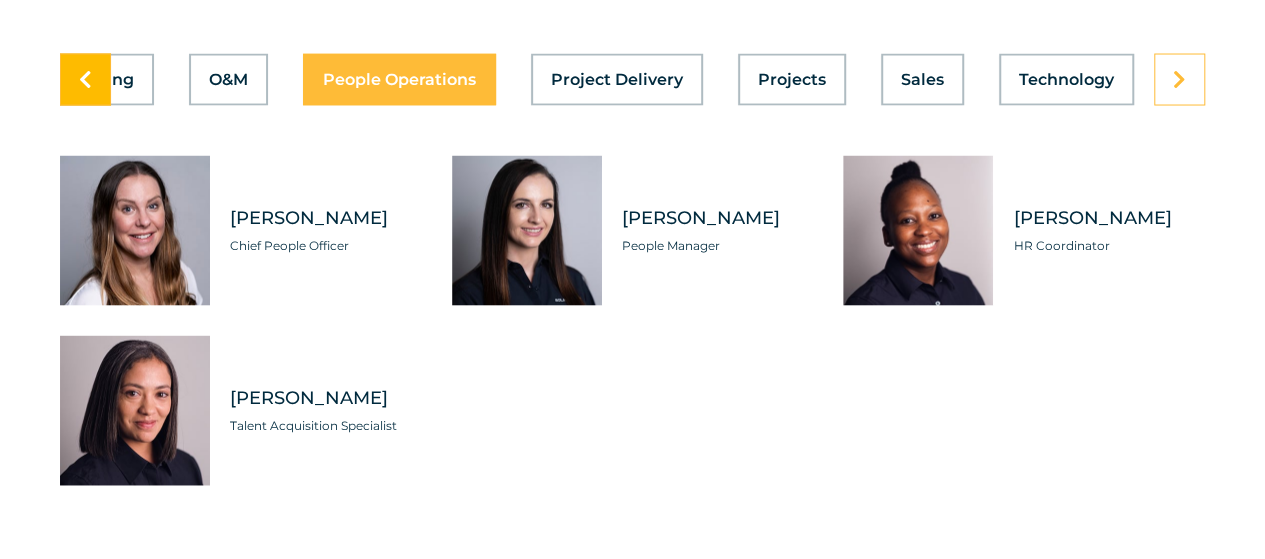 click at bounding box center (85, 80) 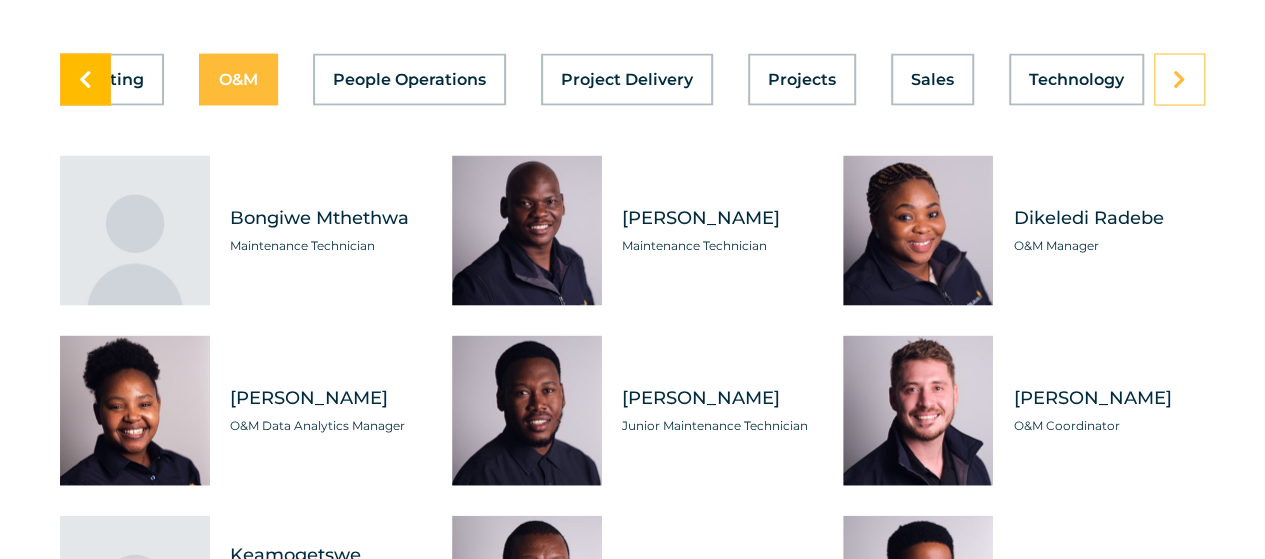 click at bounding box center (85, 80) 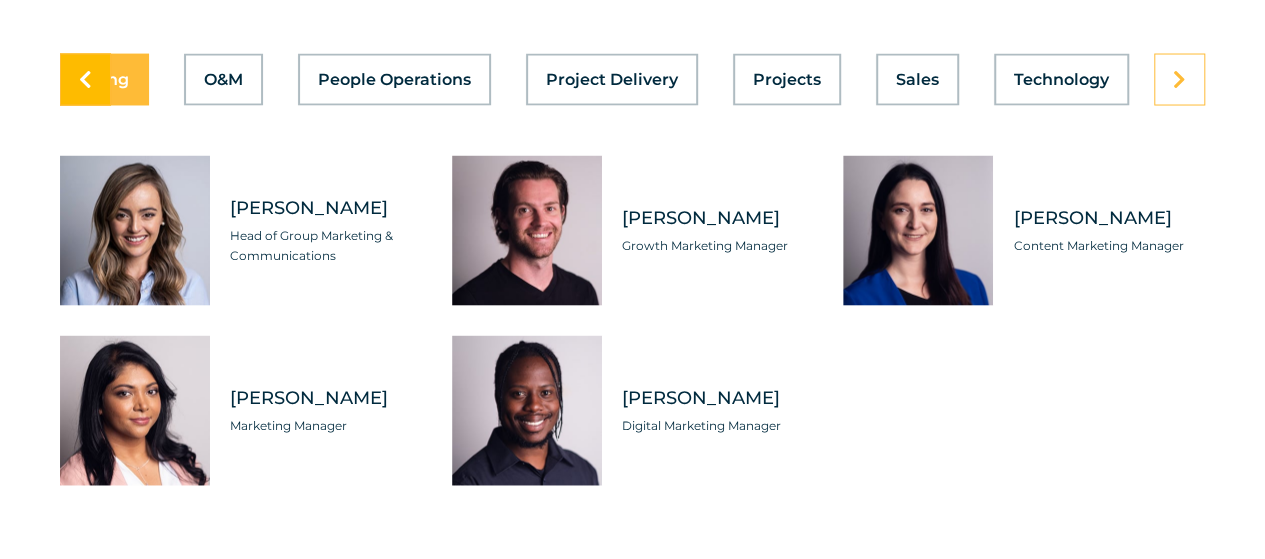 click at bounding box center (85, 80) 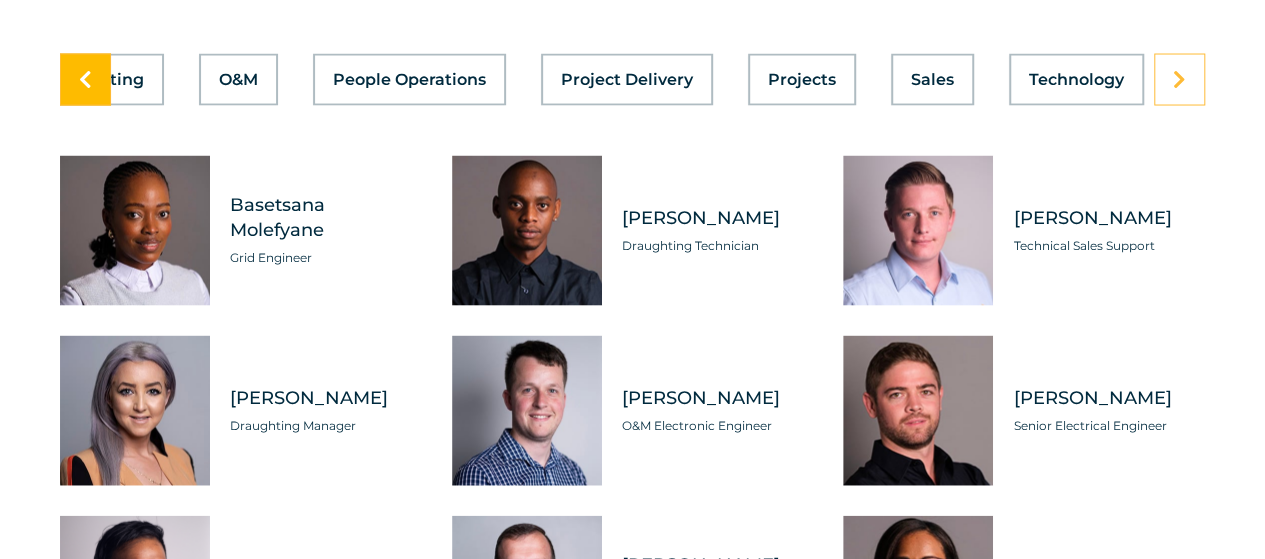 click at bounding box center [85, 80] 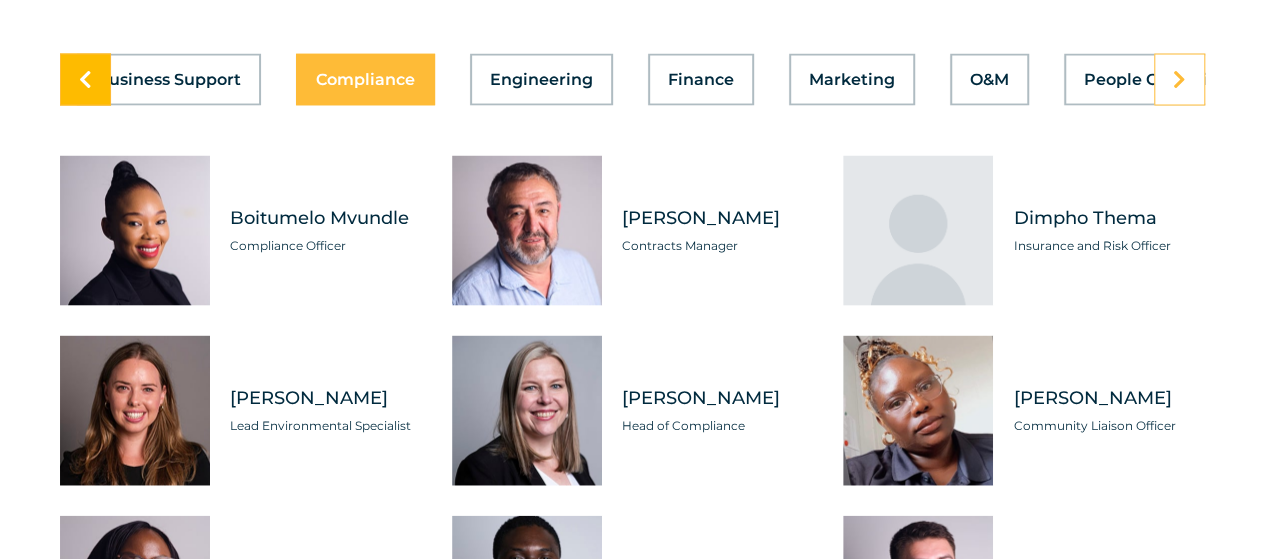 scroll, scrollTop: 0, scrollLeft: 60, axis: horizontal 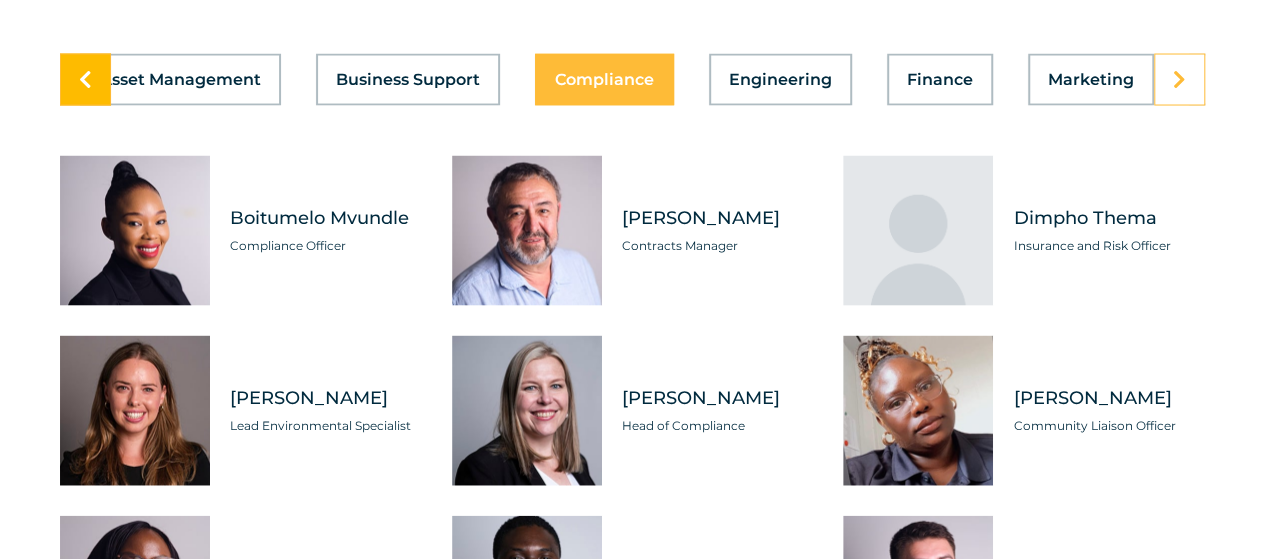 click at bounding box center (85, 80) 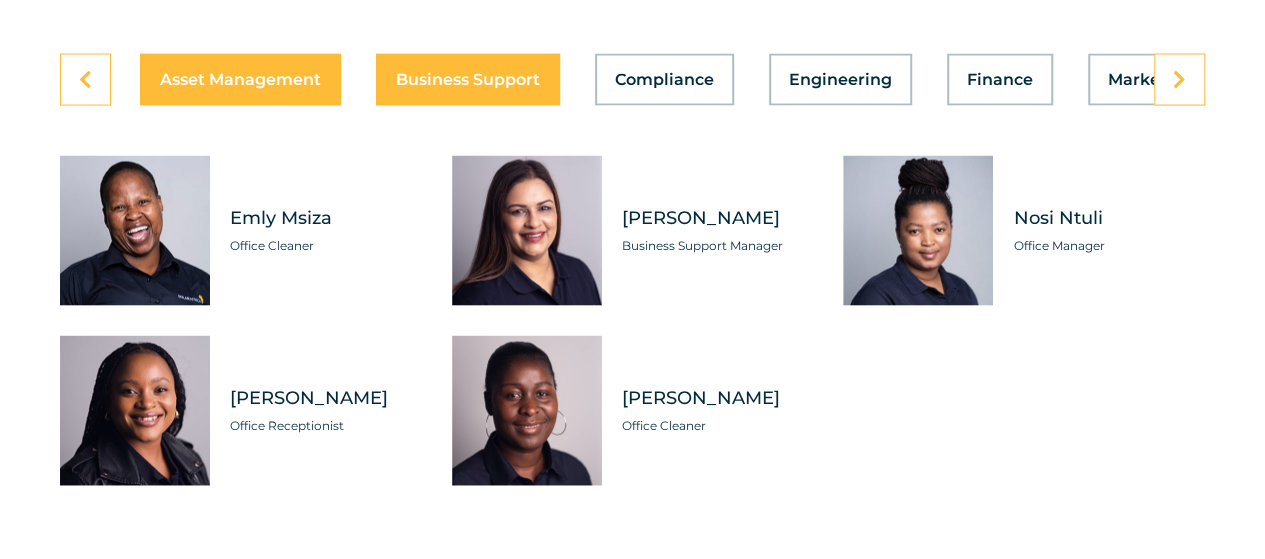 click on "Asset Management" at bounding box center [240, 80] 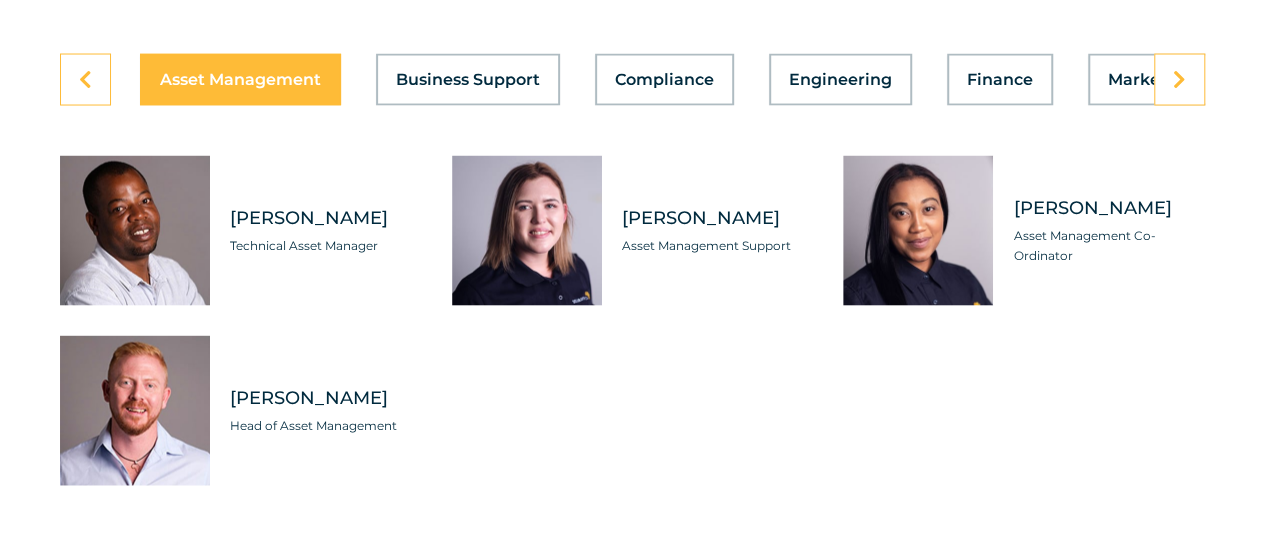 drag, startPoint x: 1072, startPoint y: 262, endPoint x: 1010, endPoint y: 237, distance: 66.85058 